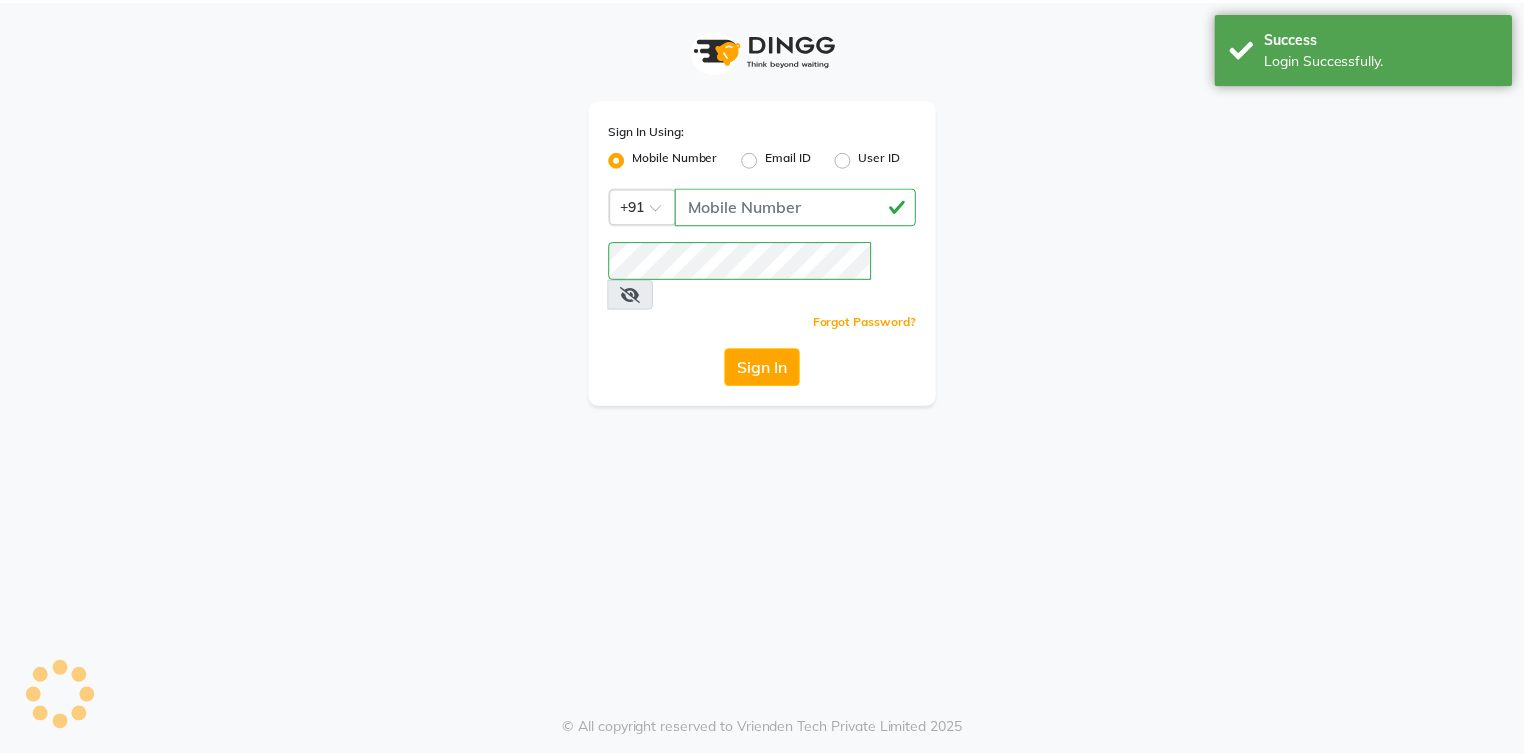 scroll, scrollTop: 0, scrollLeft: 0, axis: both 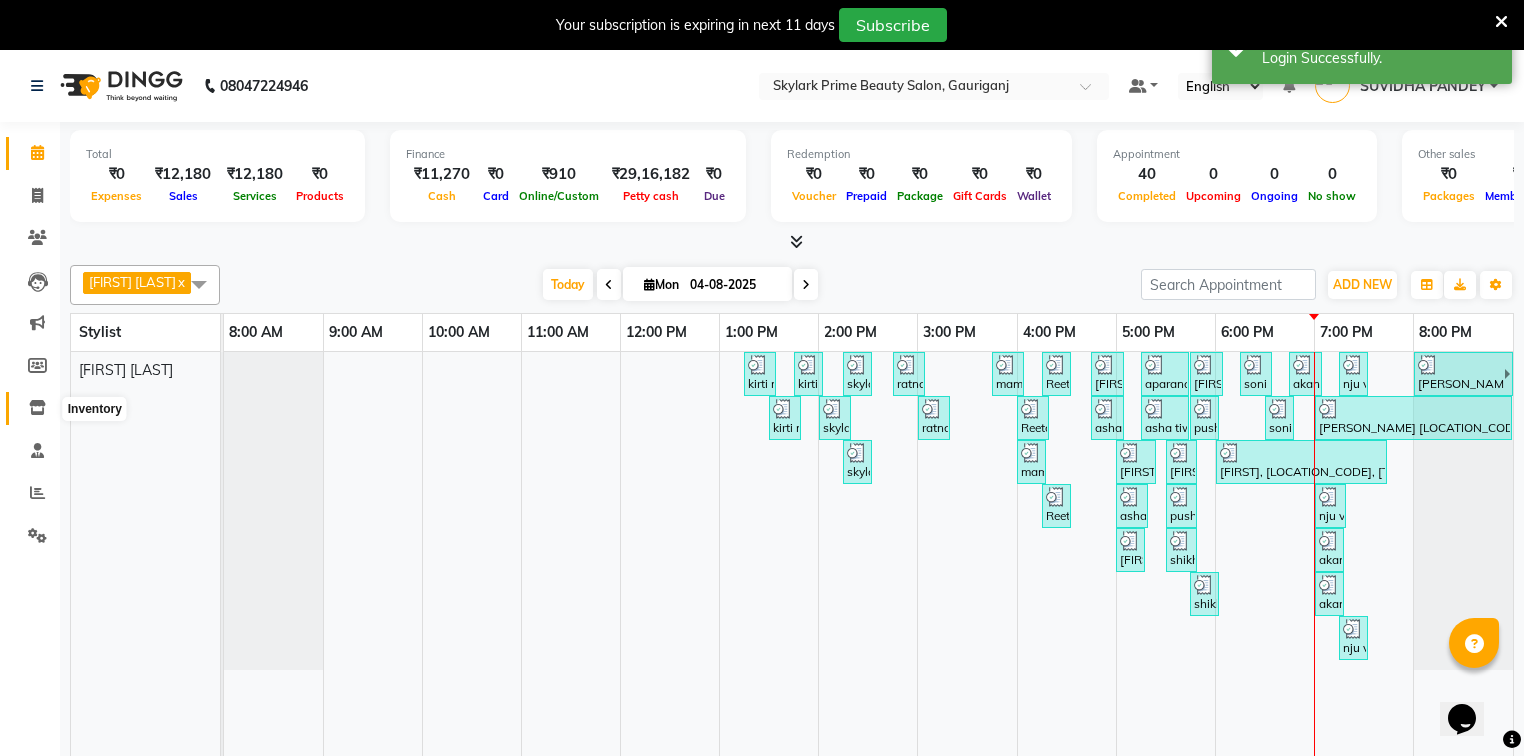 click 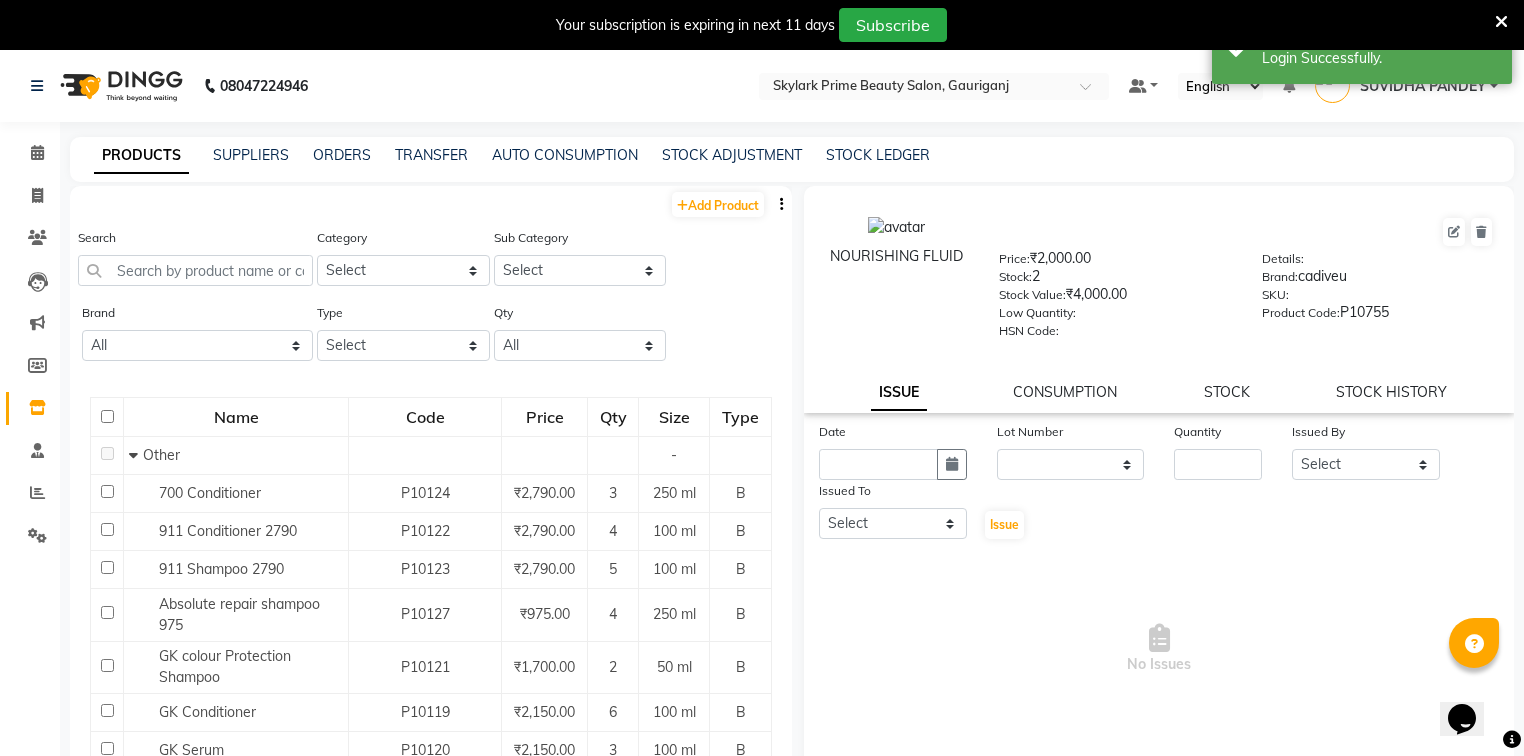 click at bounding box center (1501, 22) 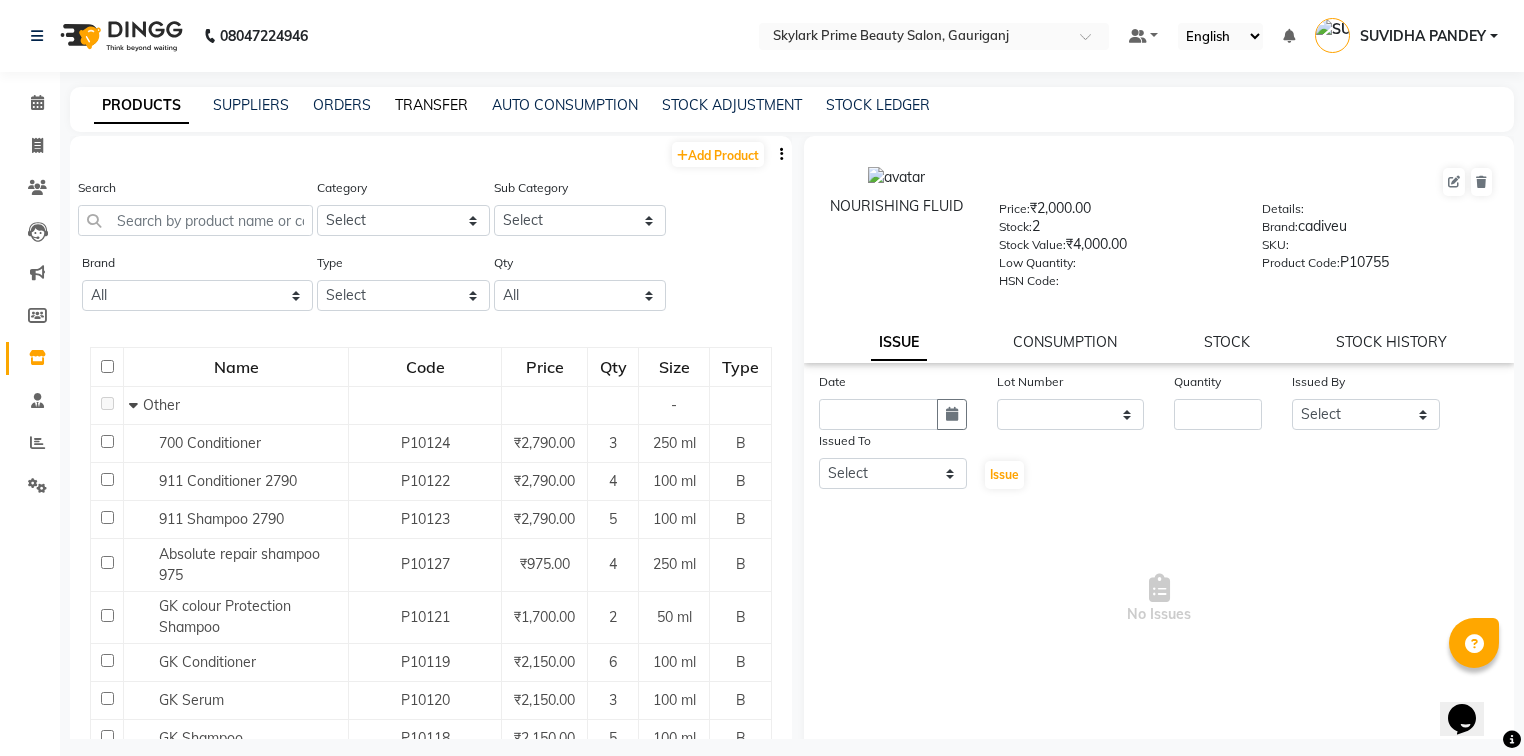 click on "TRANSFER" 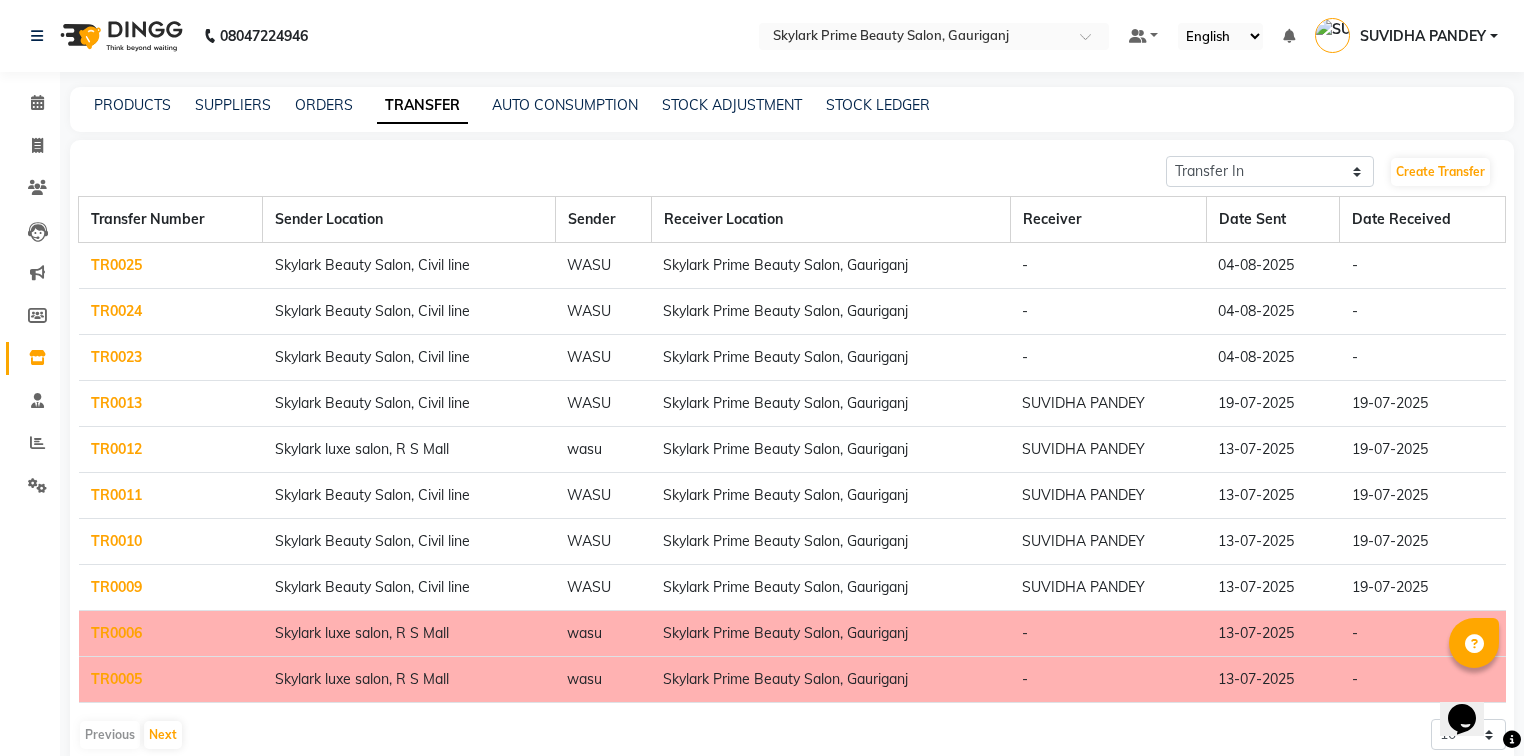 click on "TR0023" 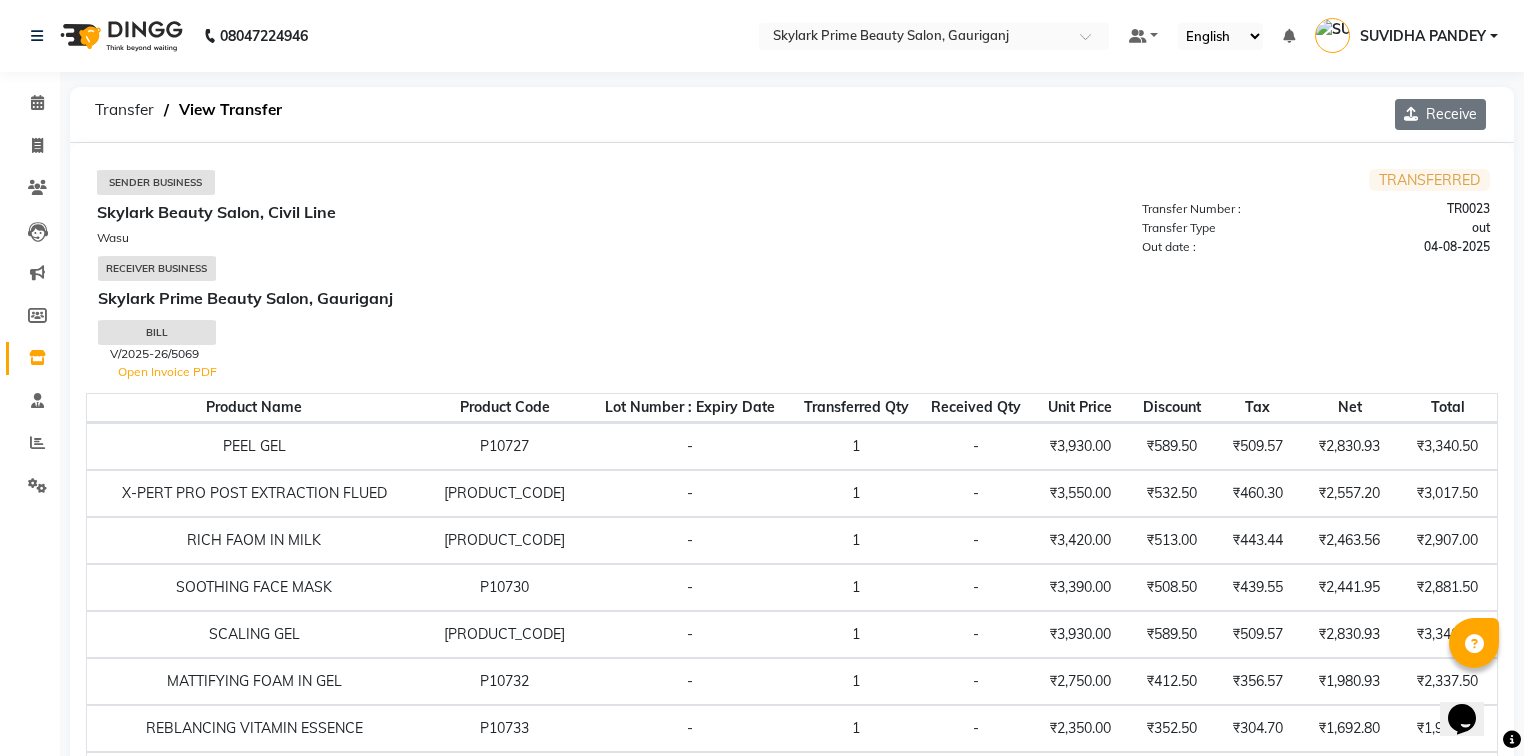click on "Receive" 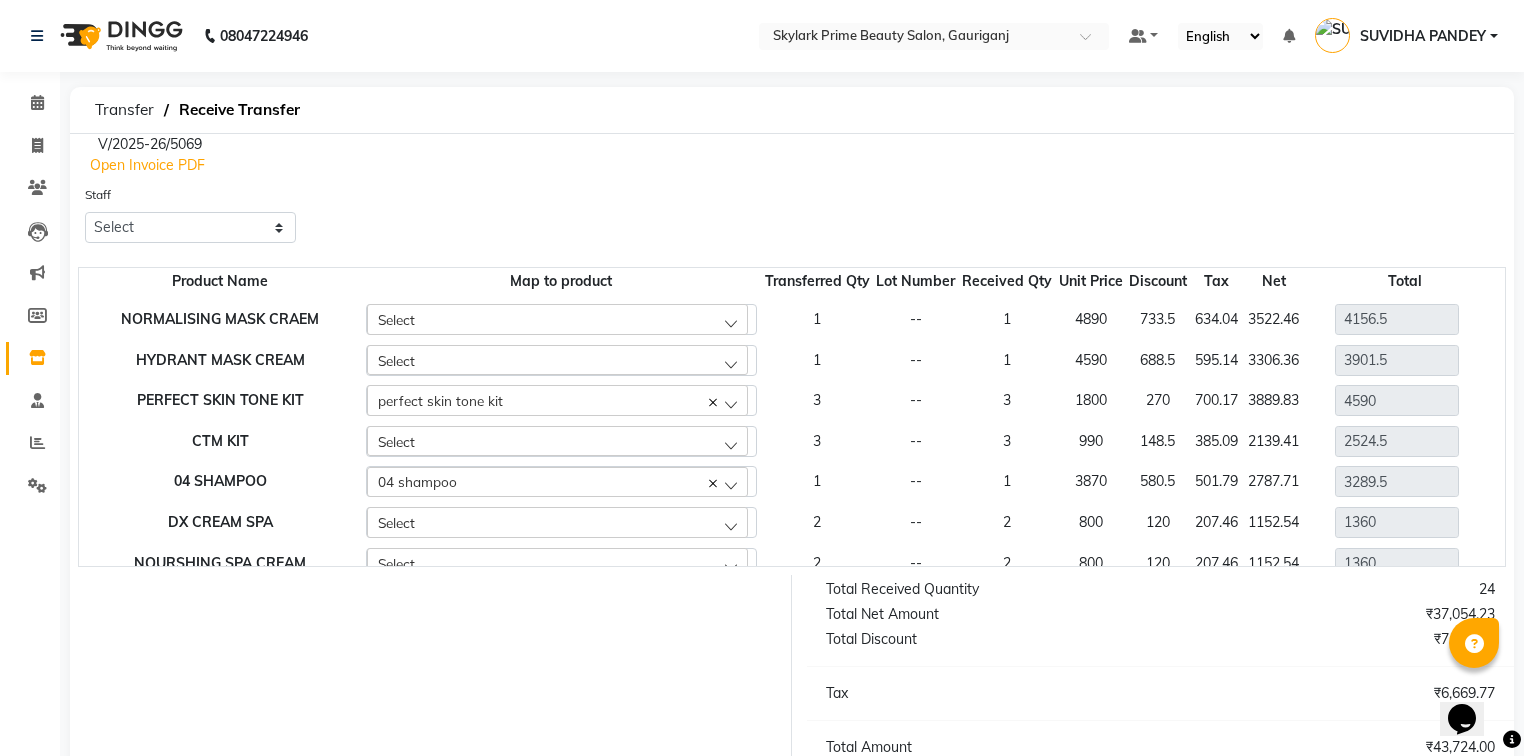 scroll, scrollTop: 320, scrollLeft: 0, axis: vertical 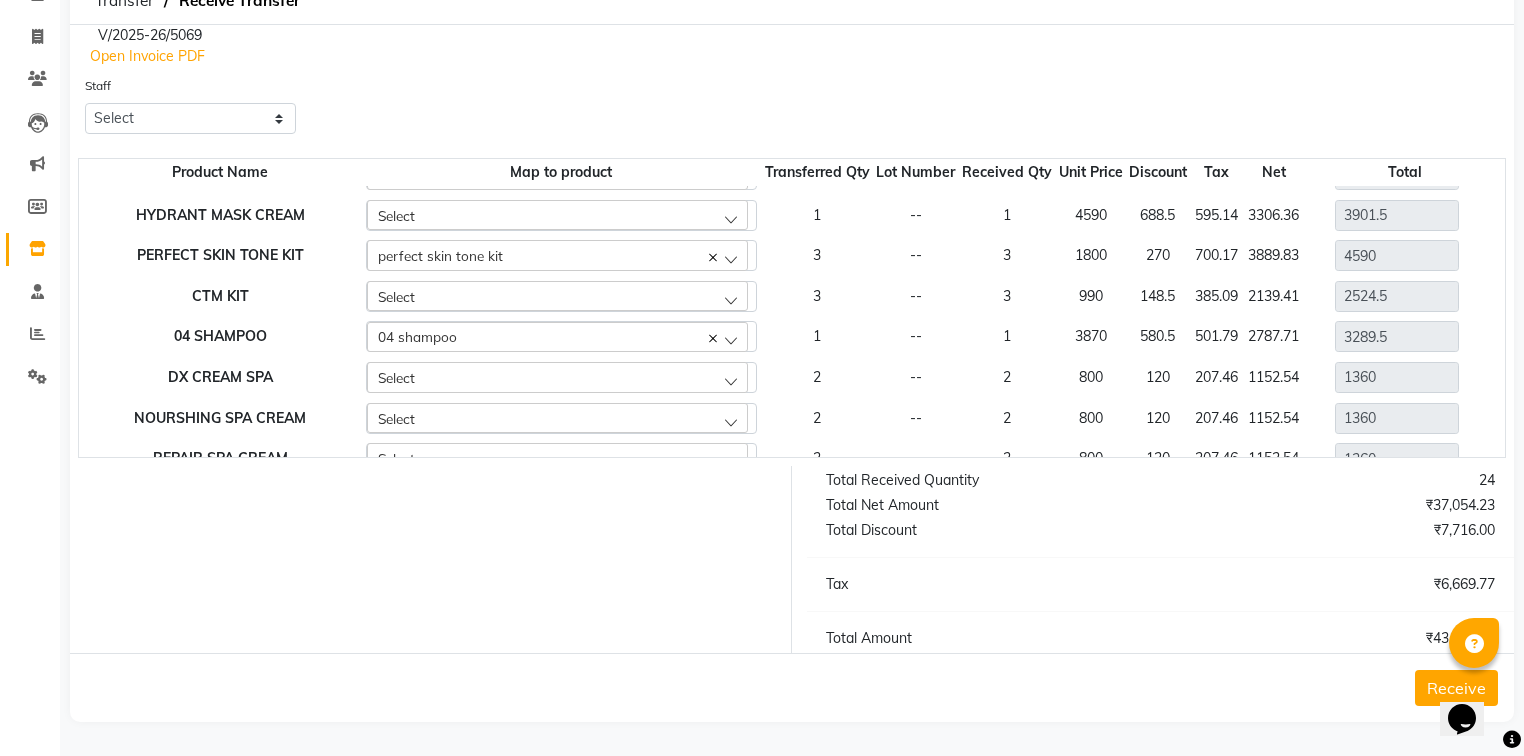 click on "Receive" 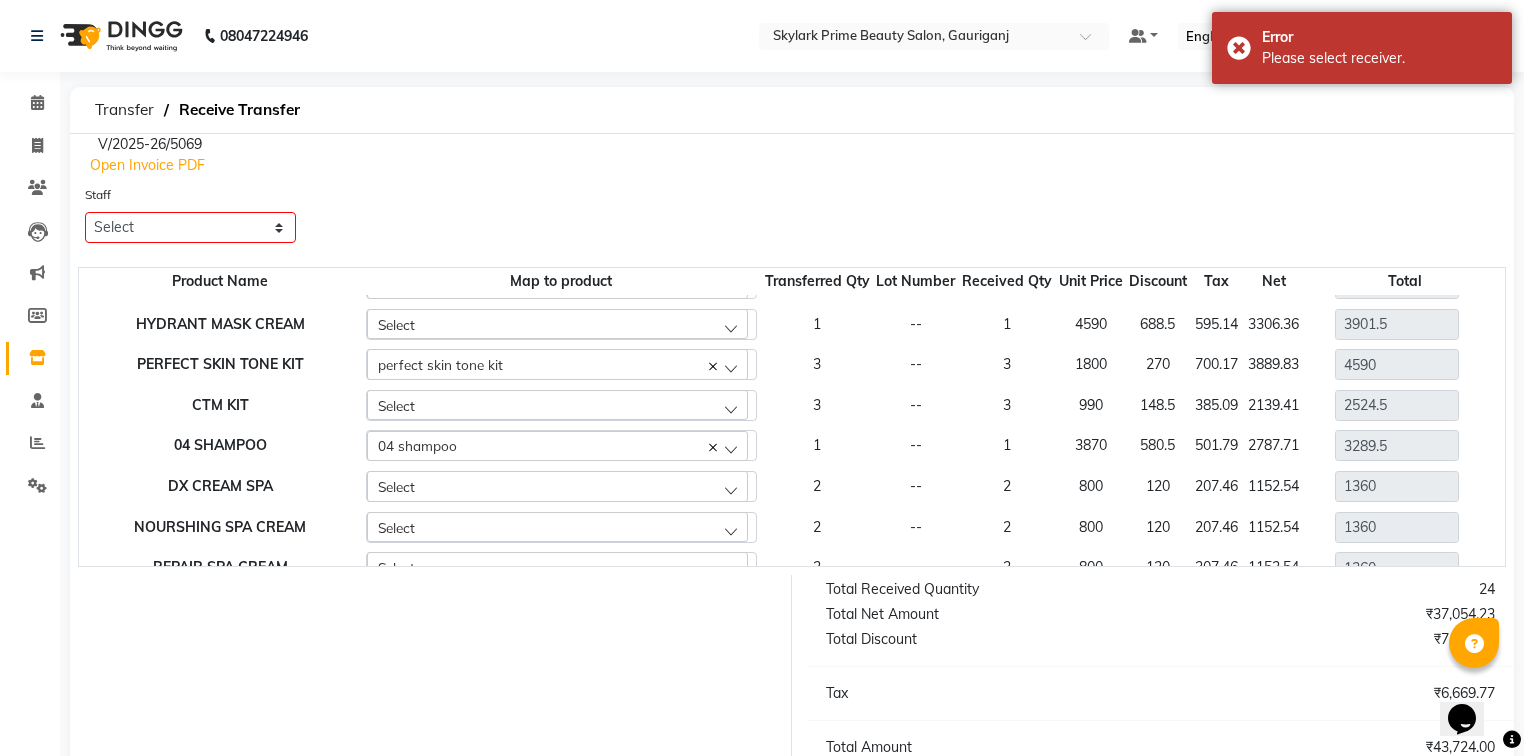 scroll, scrollTop: 0, scrollLeft: 0, axis: both 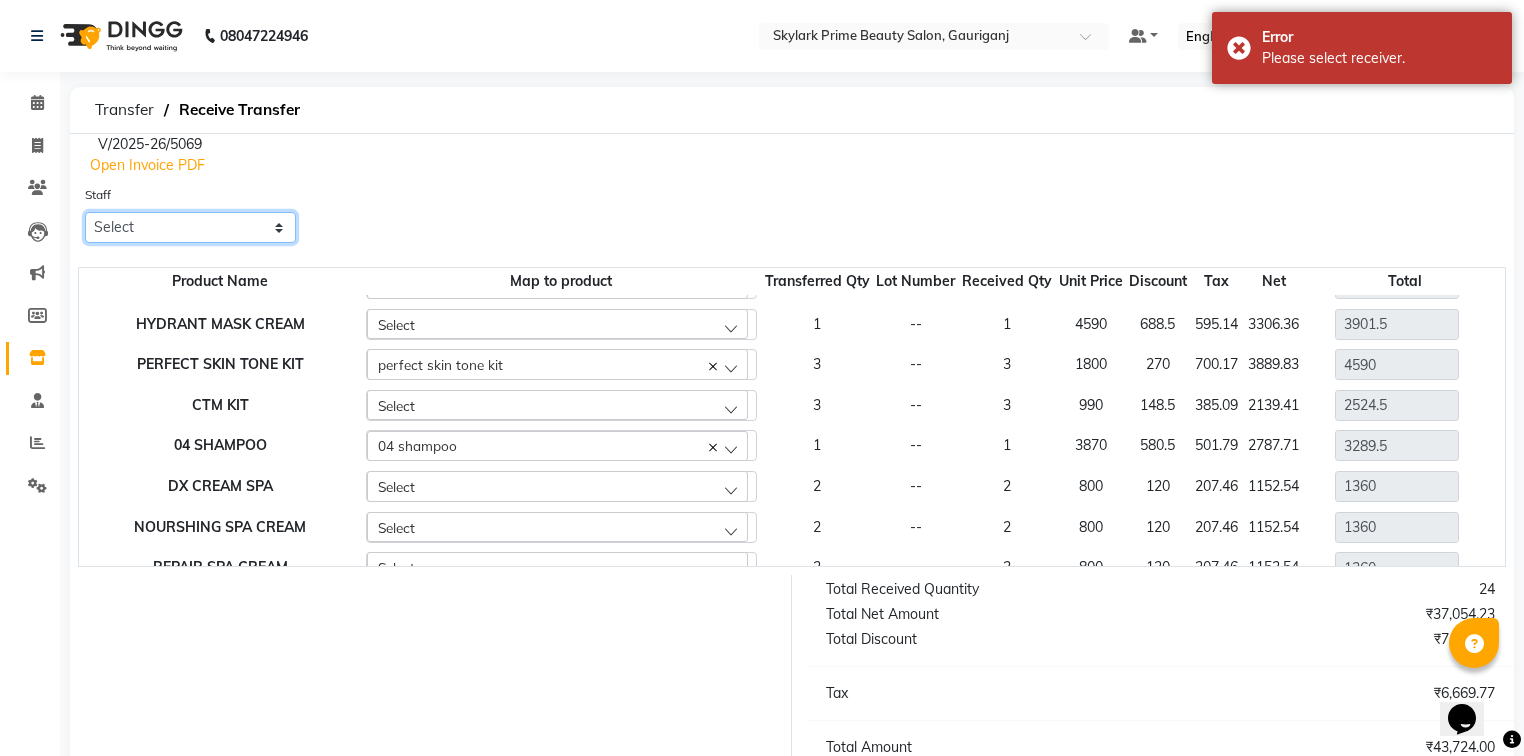 click on "Select [FIRST] [FIRST] [FIRST] [FIRST] [FIRST]" at bounding box center [190, 227] 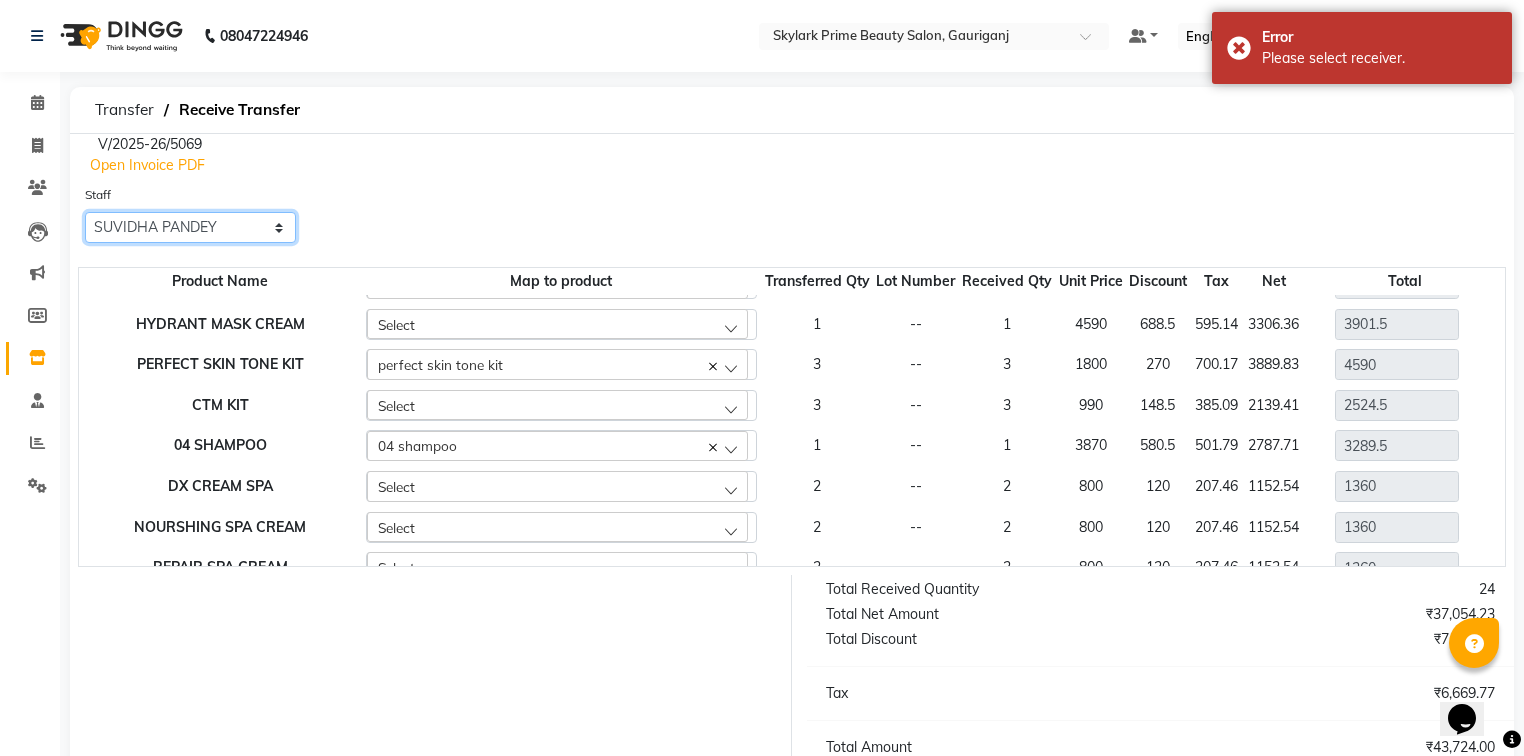 click on "Select [FIRST] [FIRST] [FIRST] [FIRST] [FIRST]" at bounding box center (190, 227) 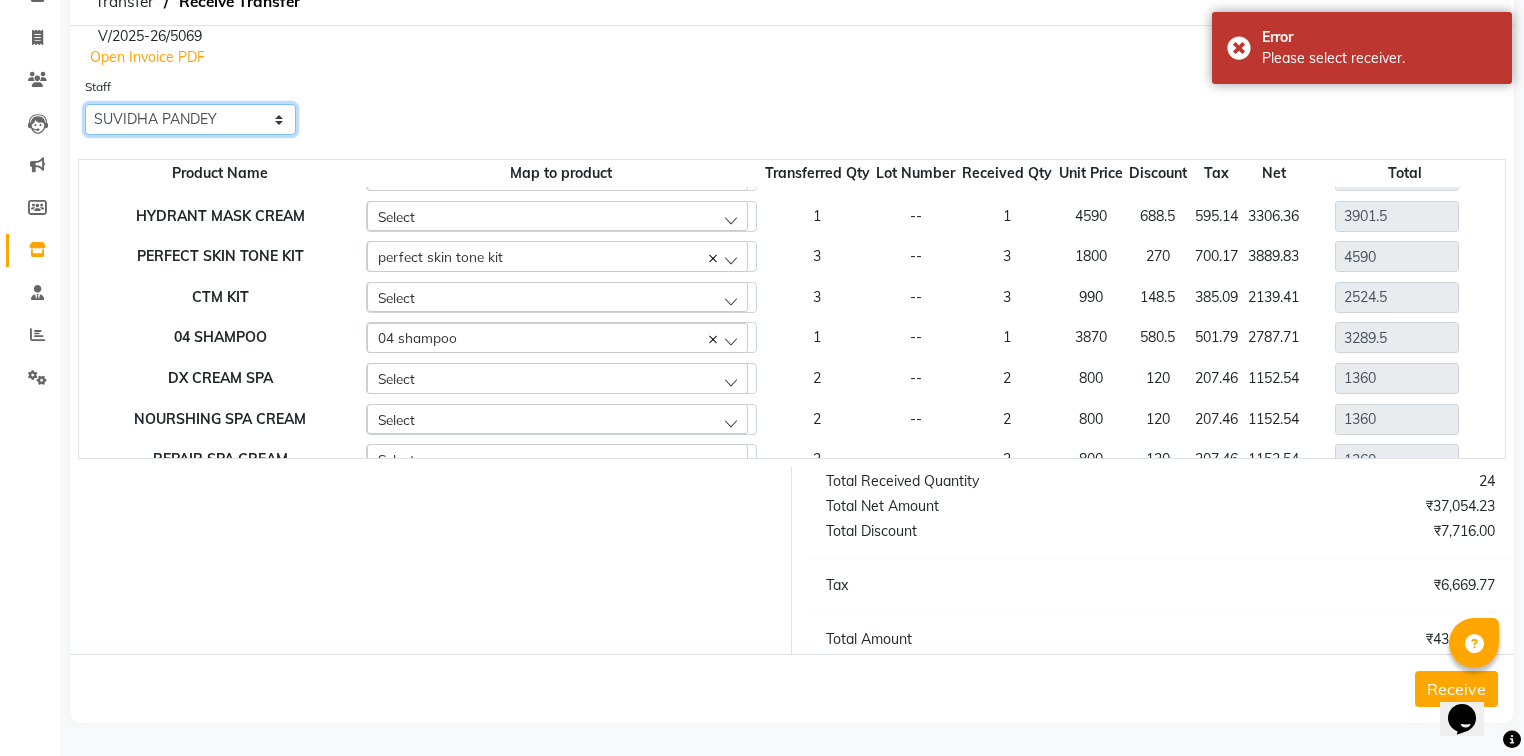 scroll, scrollTop: 109, scrollLeft: 0, axis: vertical 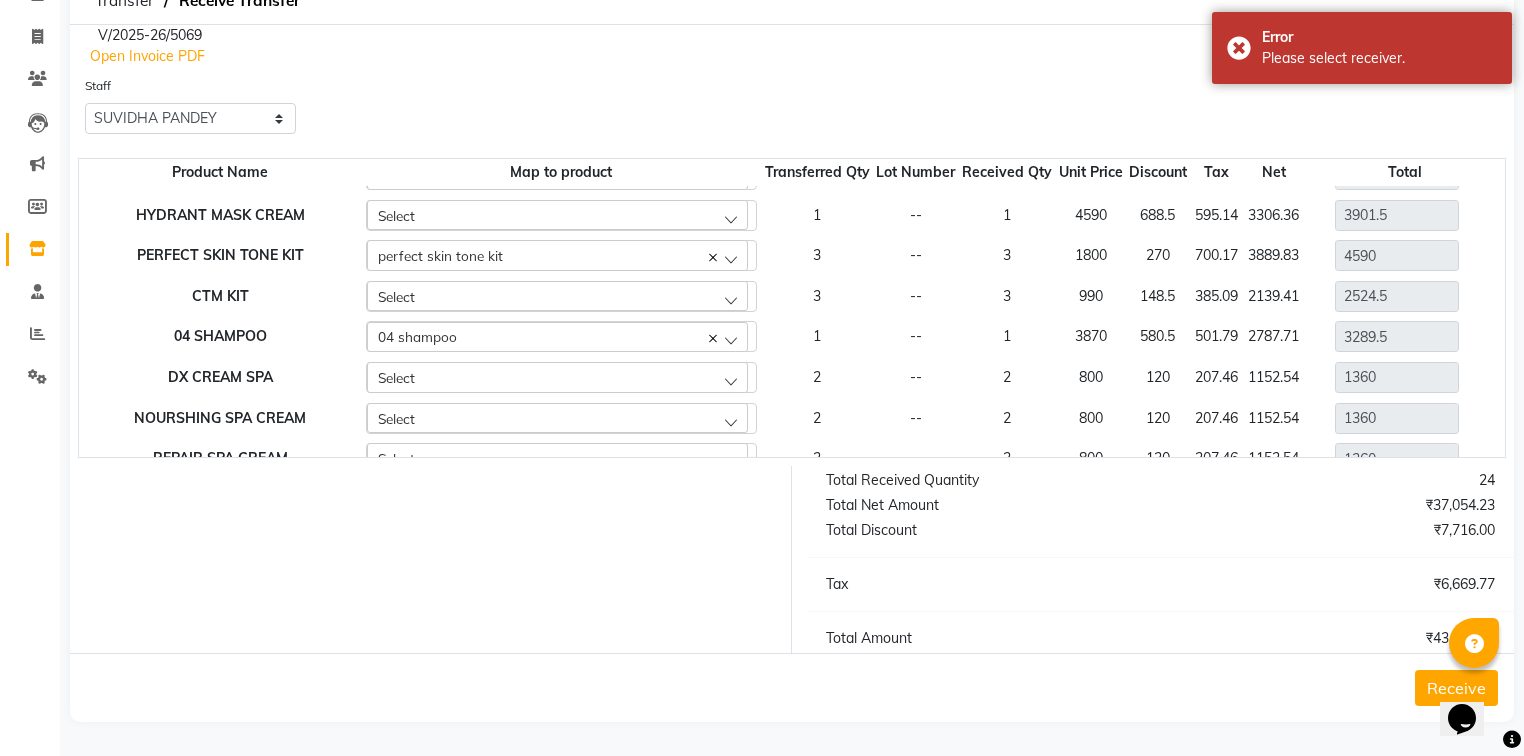 click on "Receive" 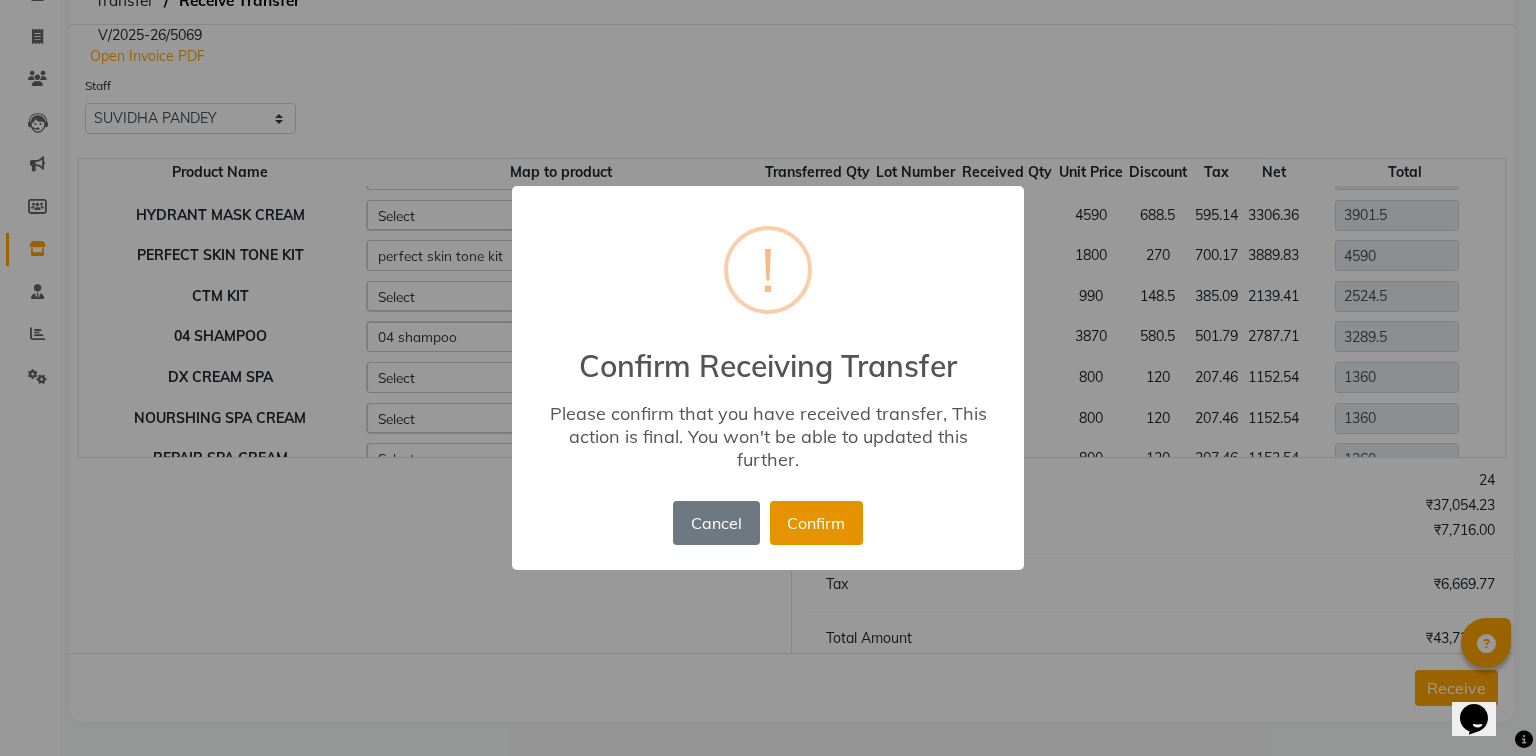 click on "Confirm" at bounding box center (816, 523) 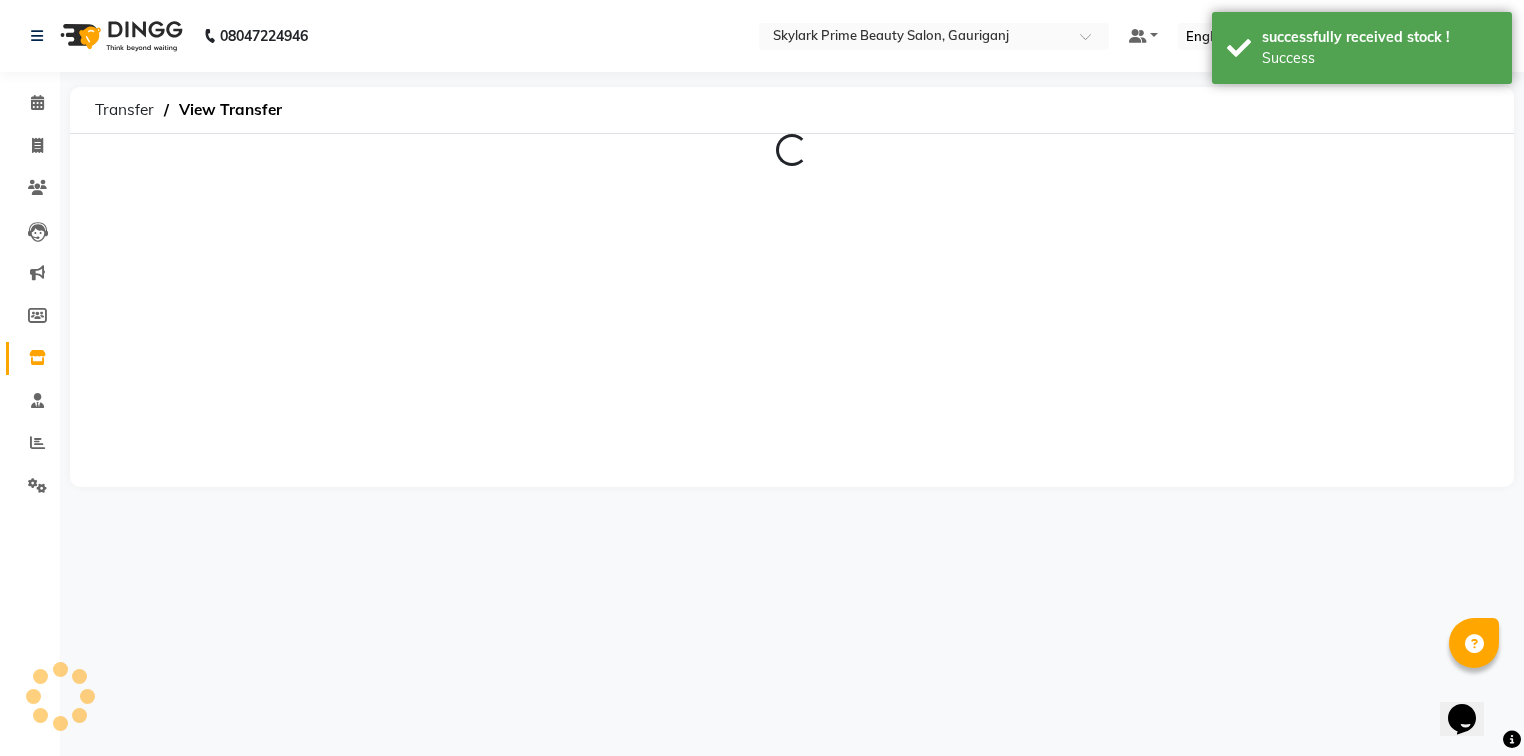 scroll, scrollTop: 0, scrollLeft: 0, axis: both 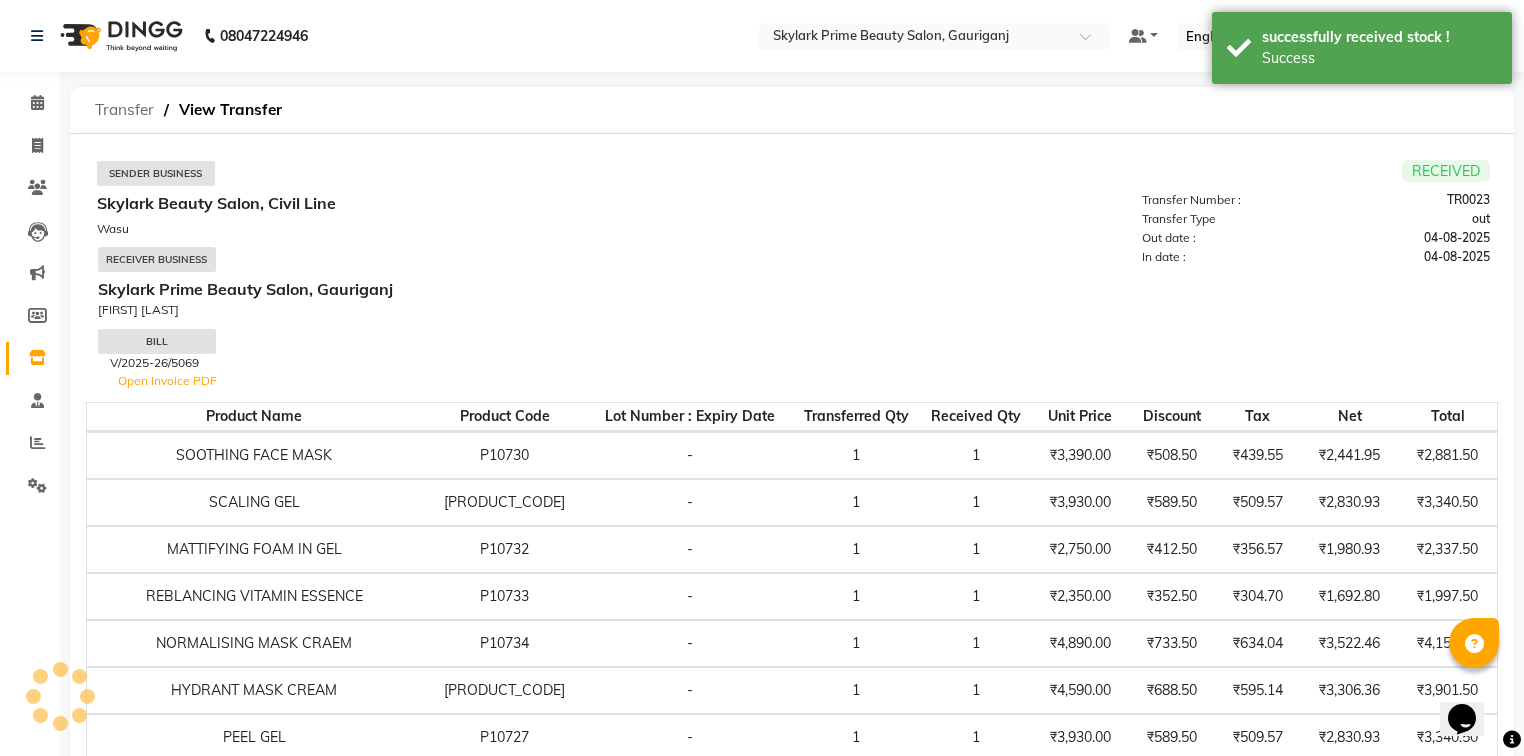 click on "Transfer" 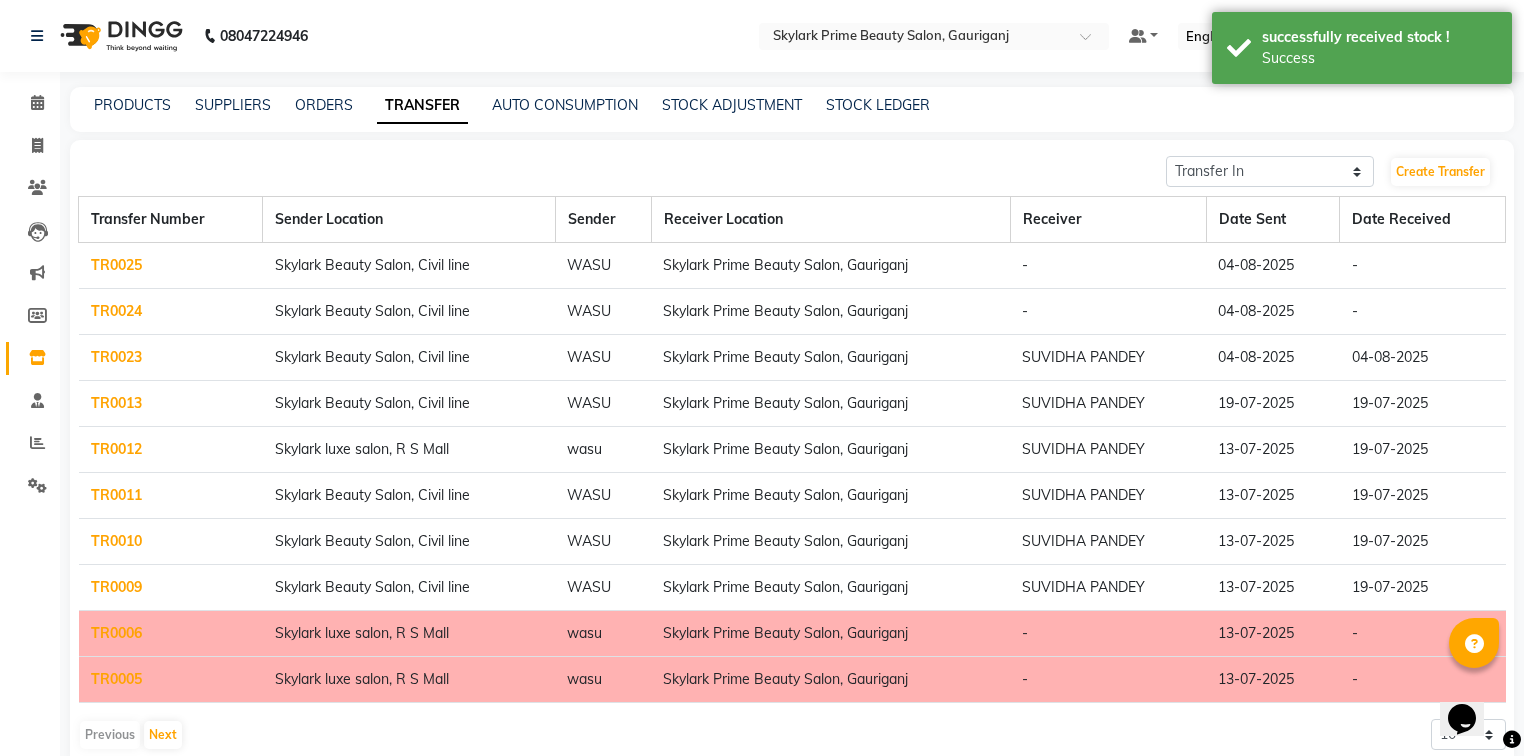 click on "TR0024" 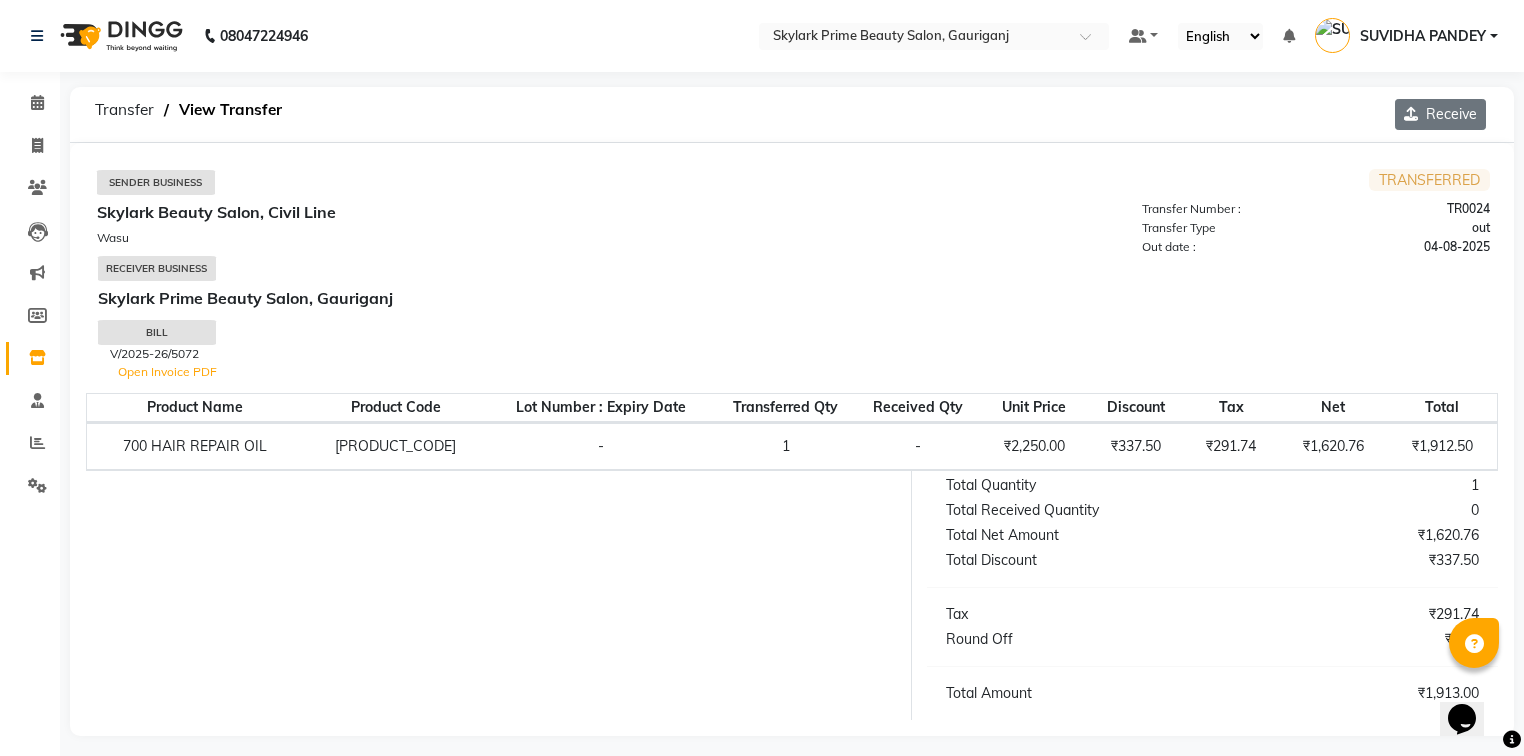 click 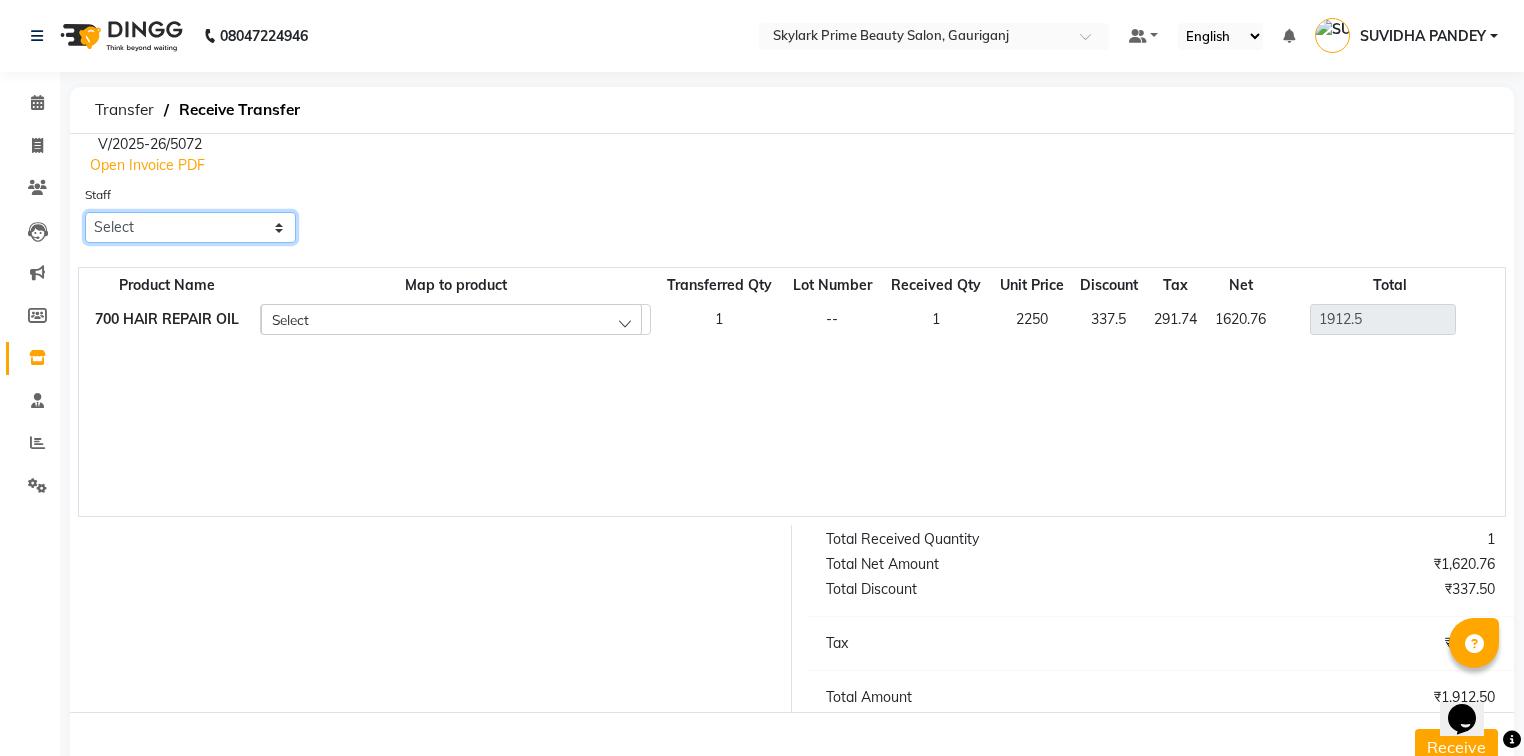 click on "Select [FIRST] [FIRST] [FIRST] [FIRST] [FIRST]" at bounding box center (190, 227) 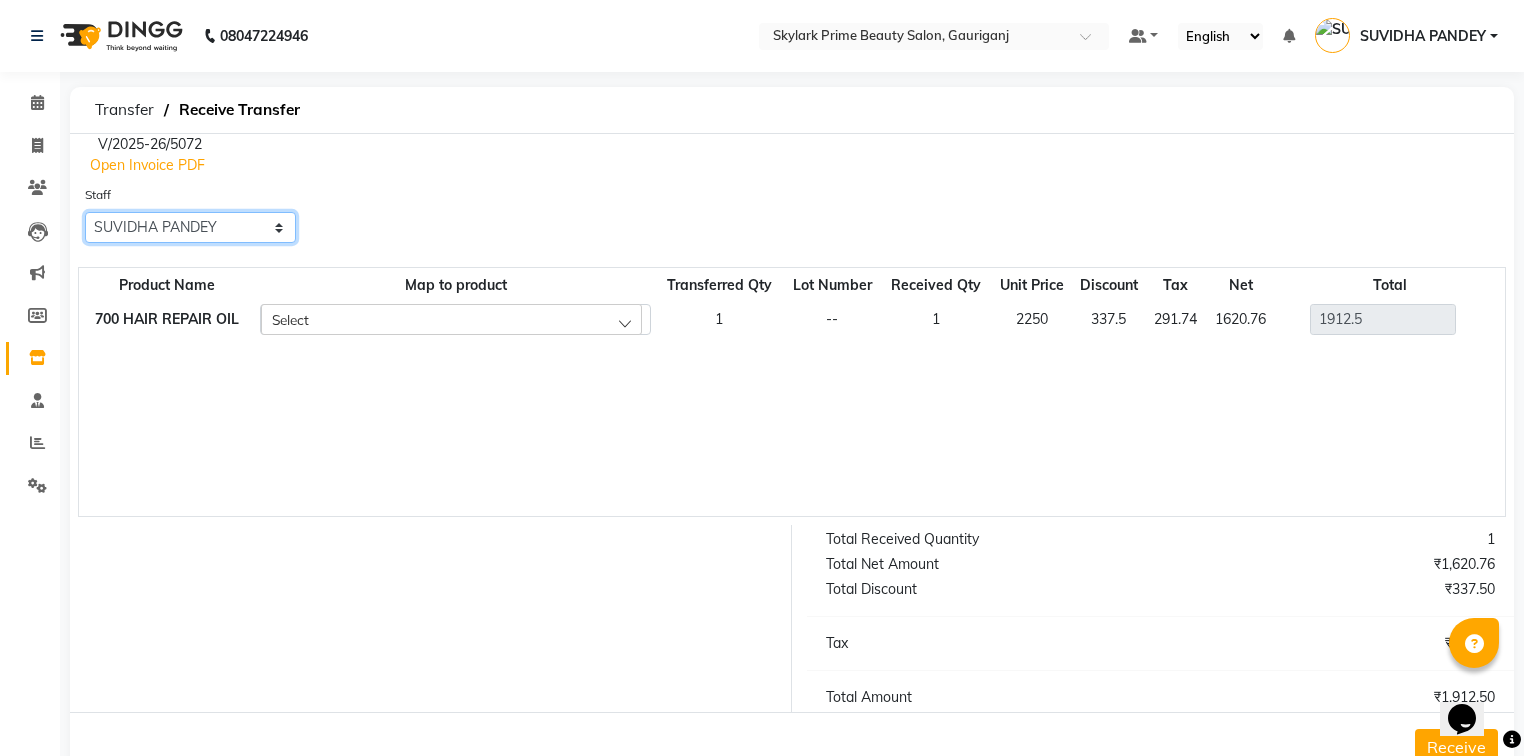 click on "Select [FIRST] [FIRST] [FIRST] [FIRST] [FIRST]" at bounding box center (190, 227) 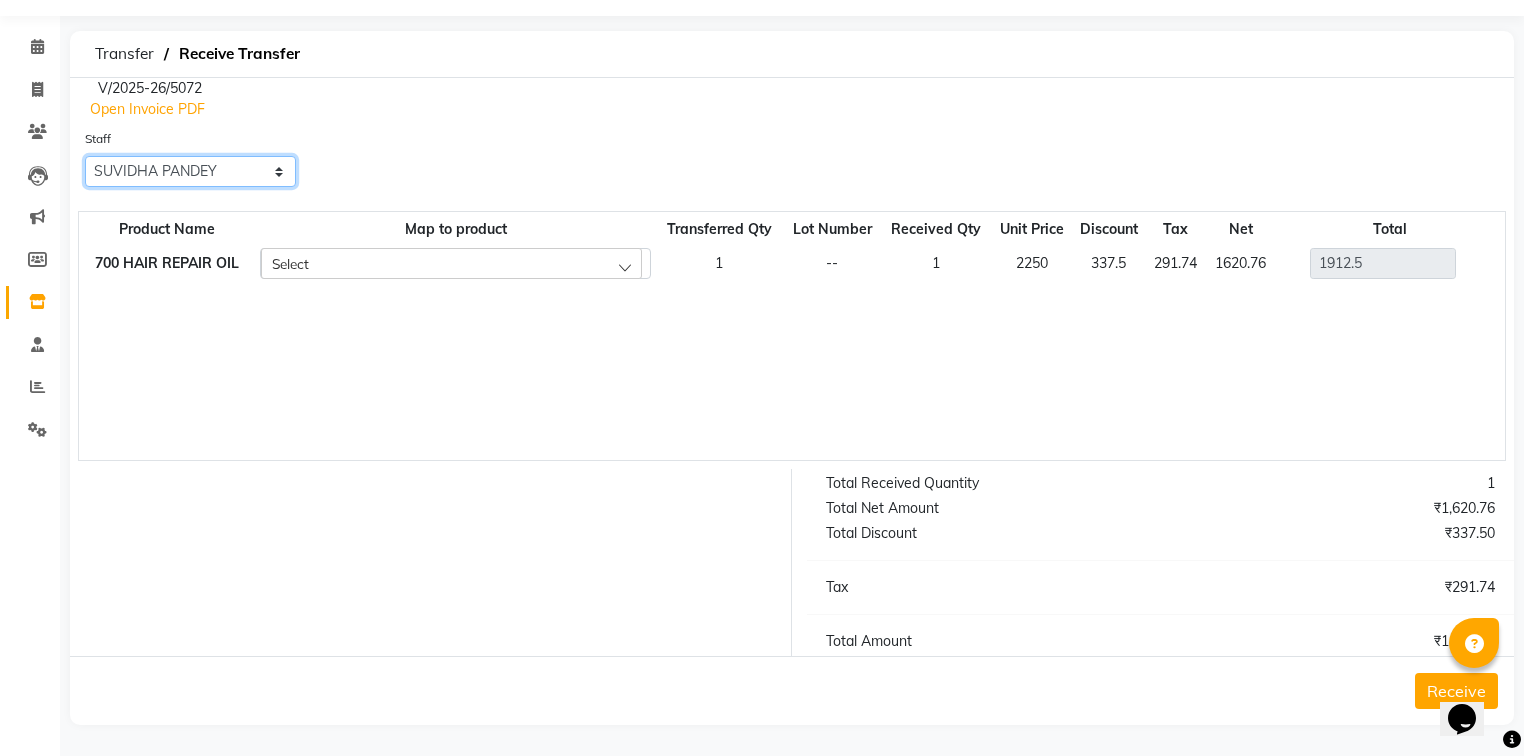 scroll, scrollTop: 59, scrollLeft: 0, axis: vertical 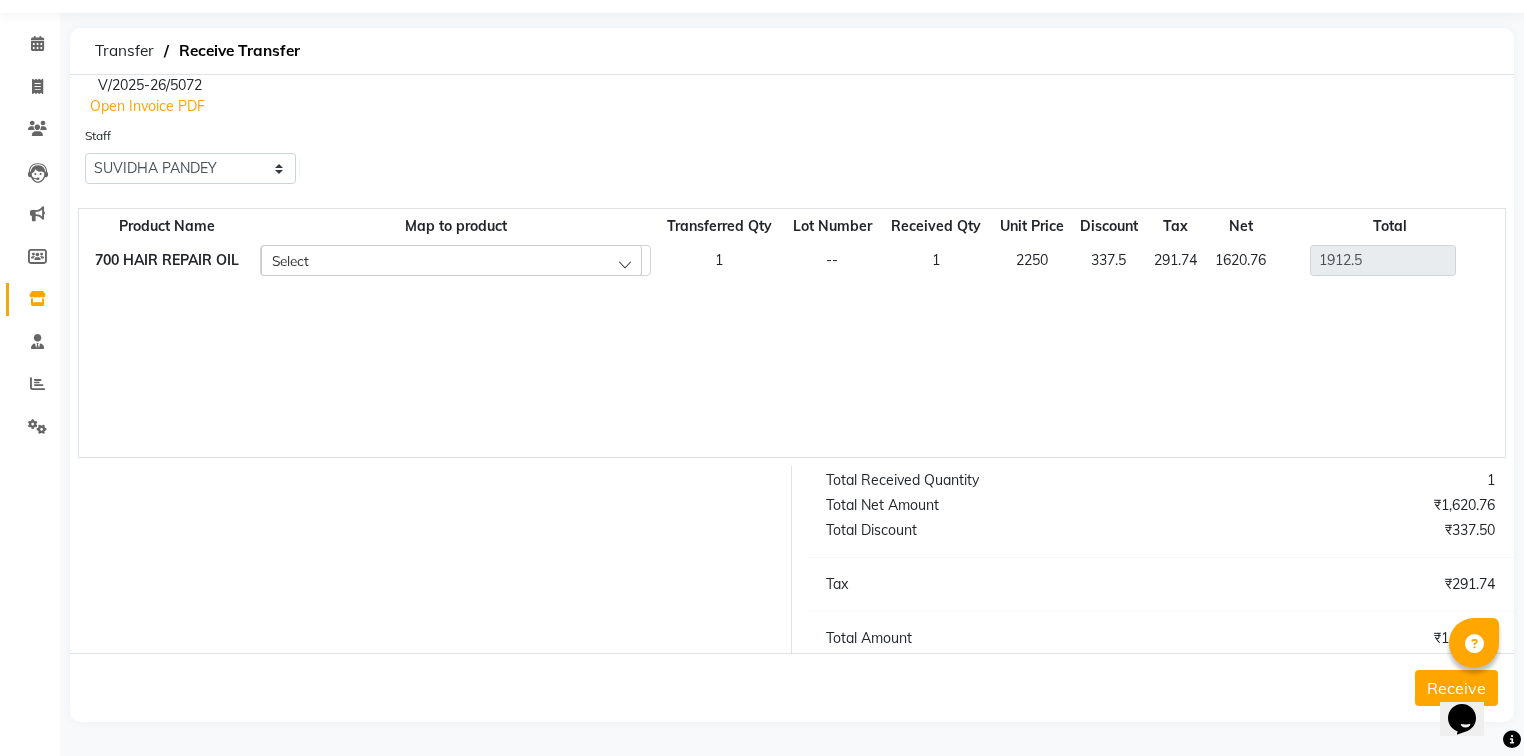 click on "Receive" 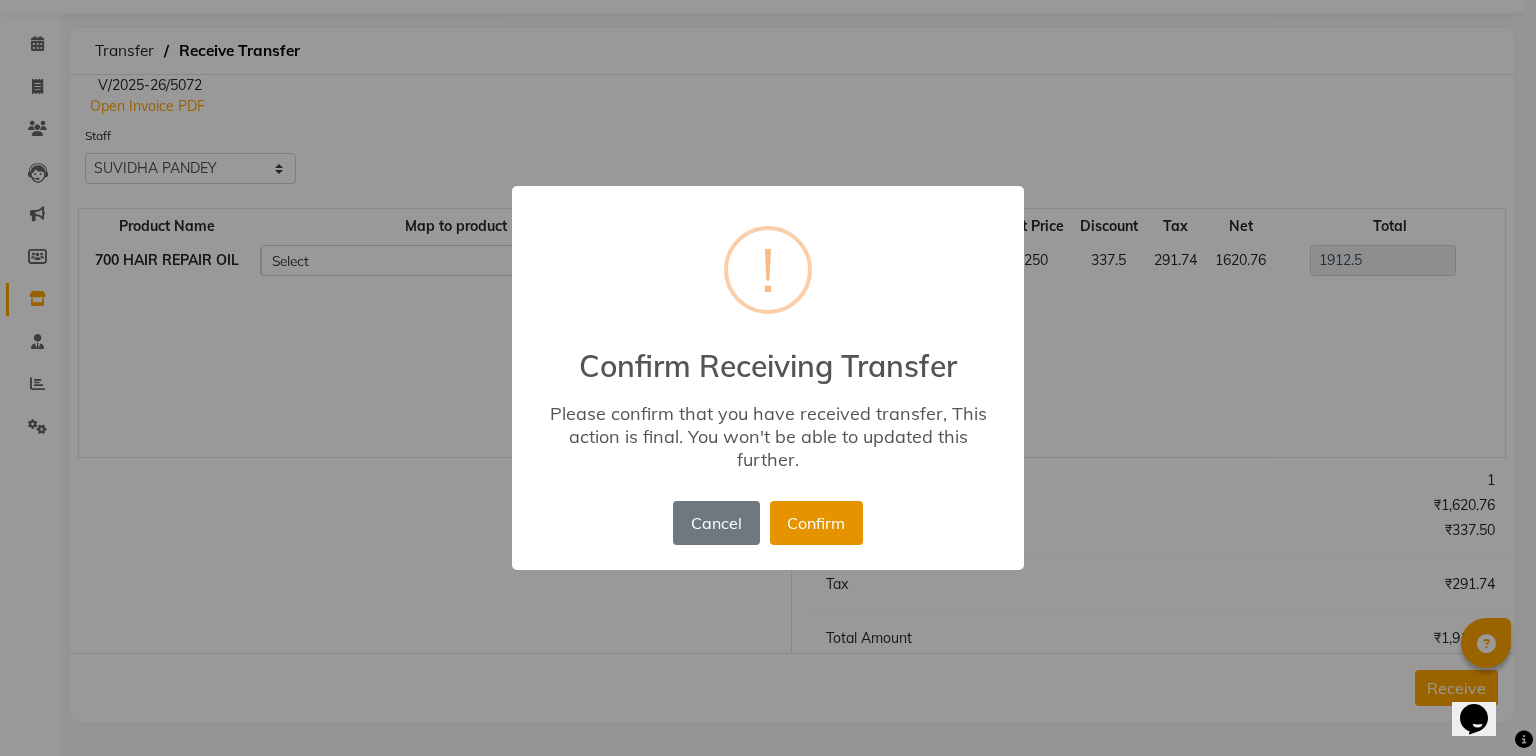 click on "Confirm" at bounding box center (816, 523) 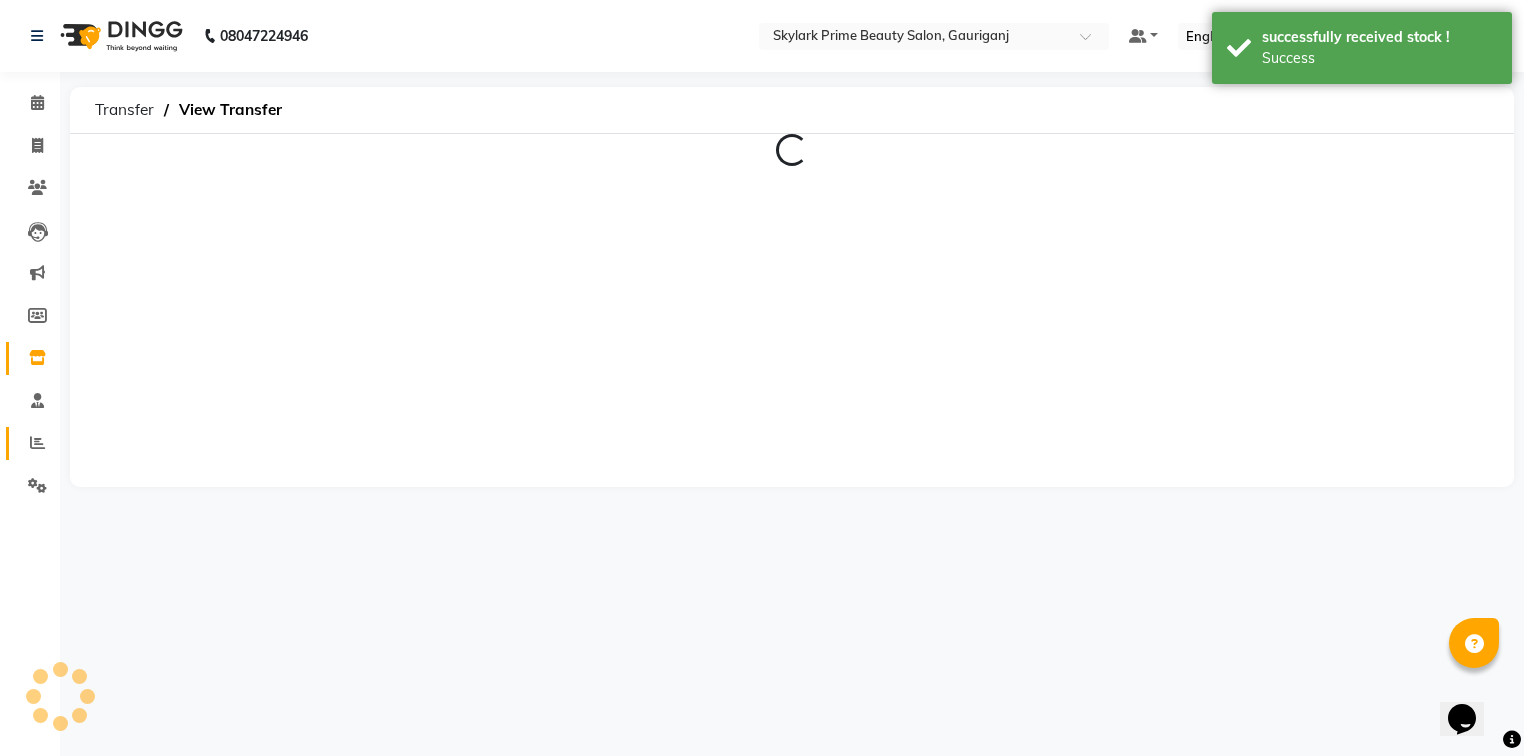 scroll, scrollTop: 0, scrollLeft: 0, axis: both 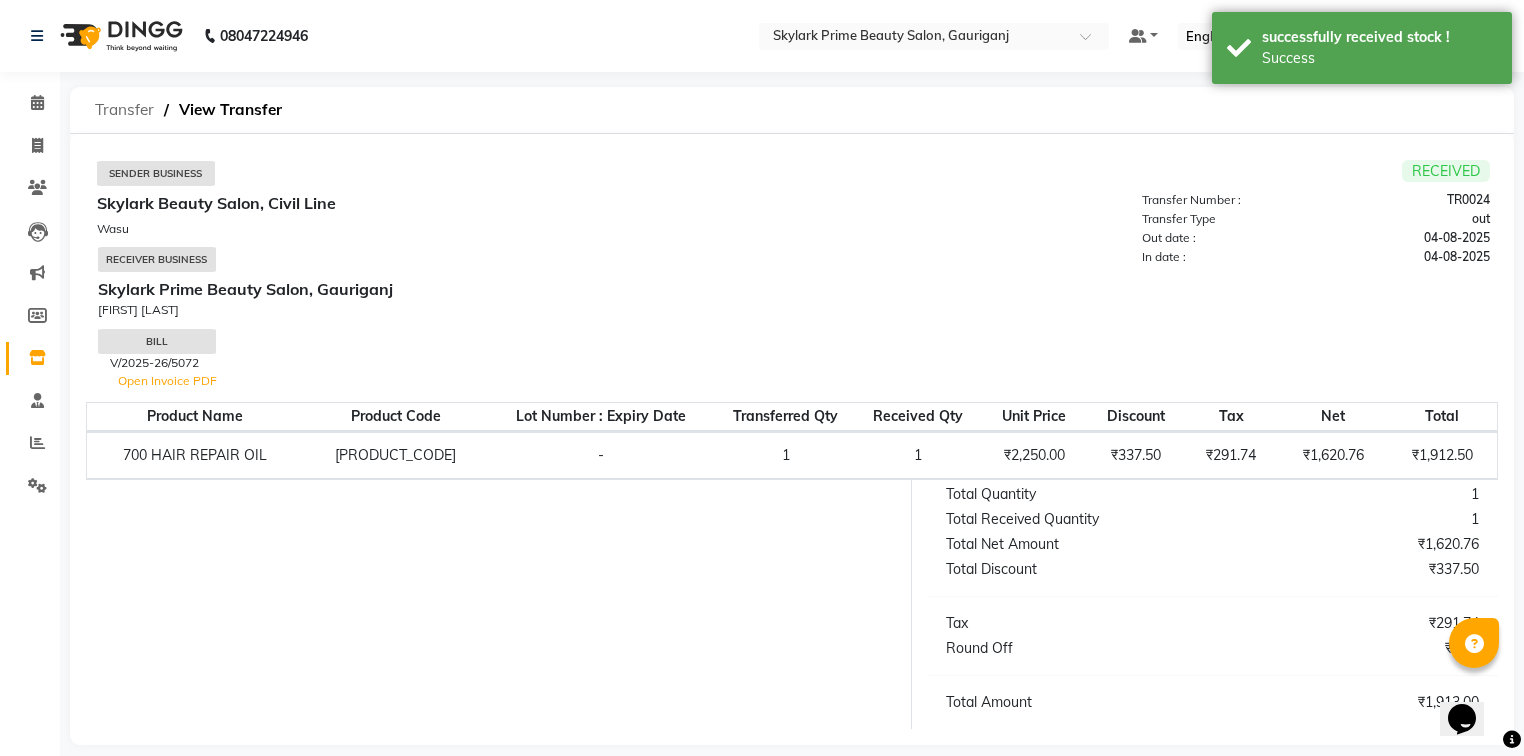 click on "Transfer" 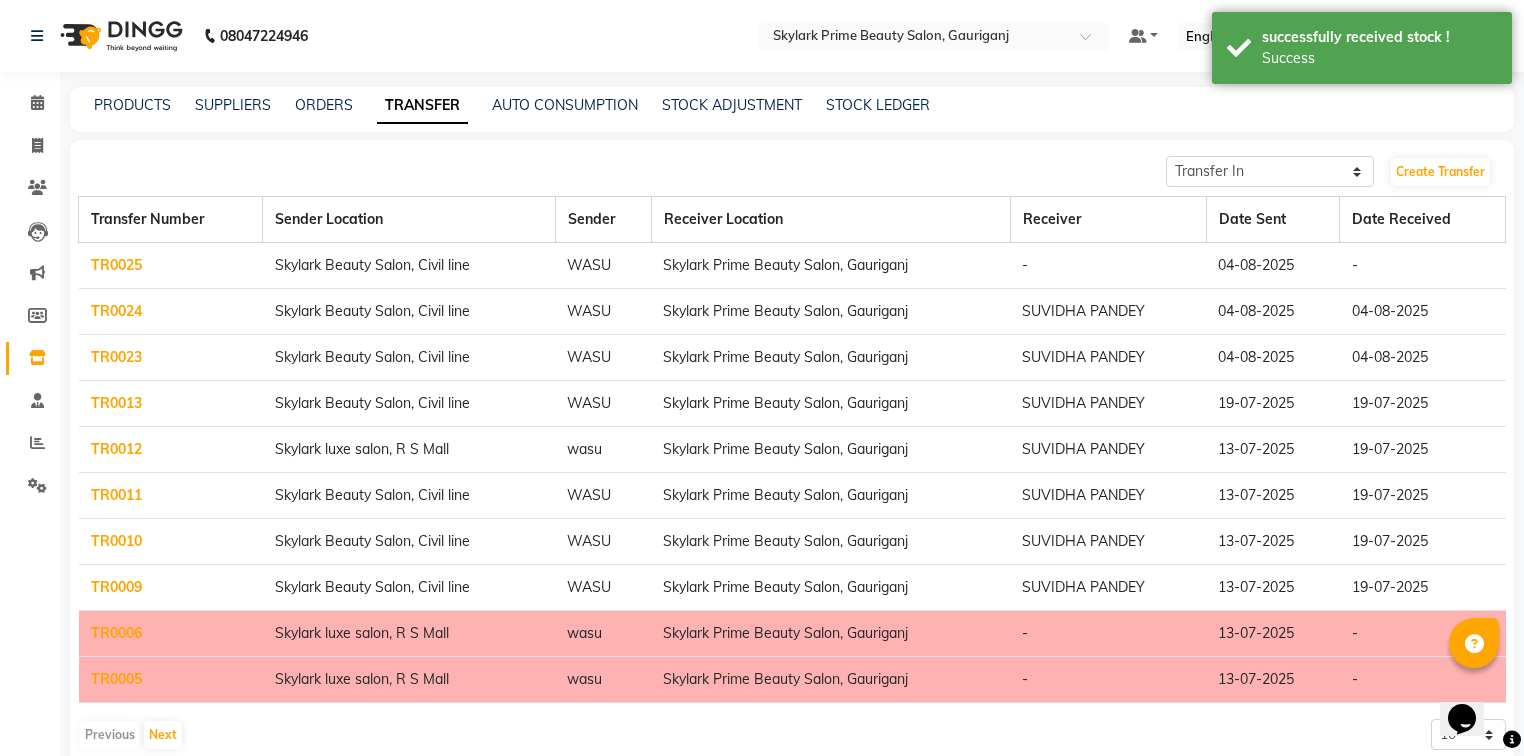 click on "TR0025" 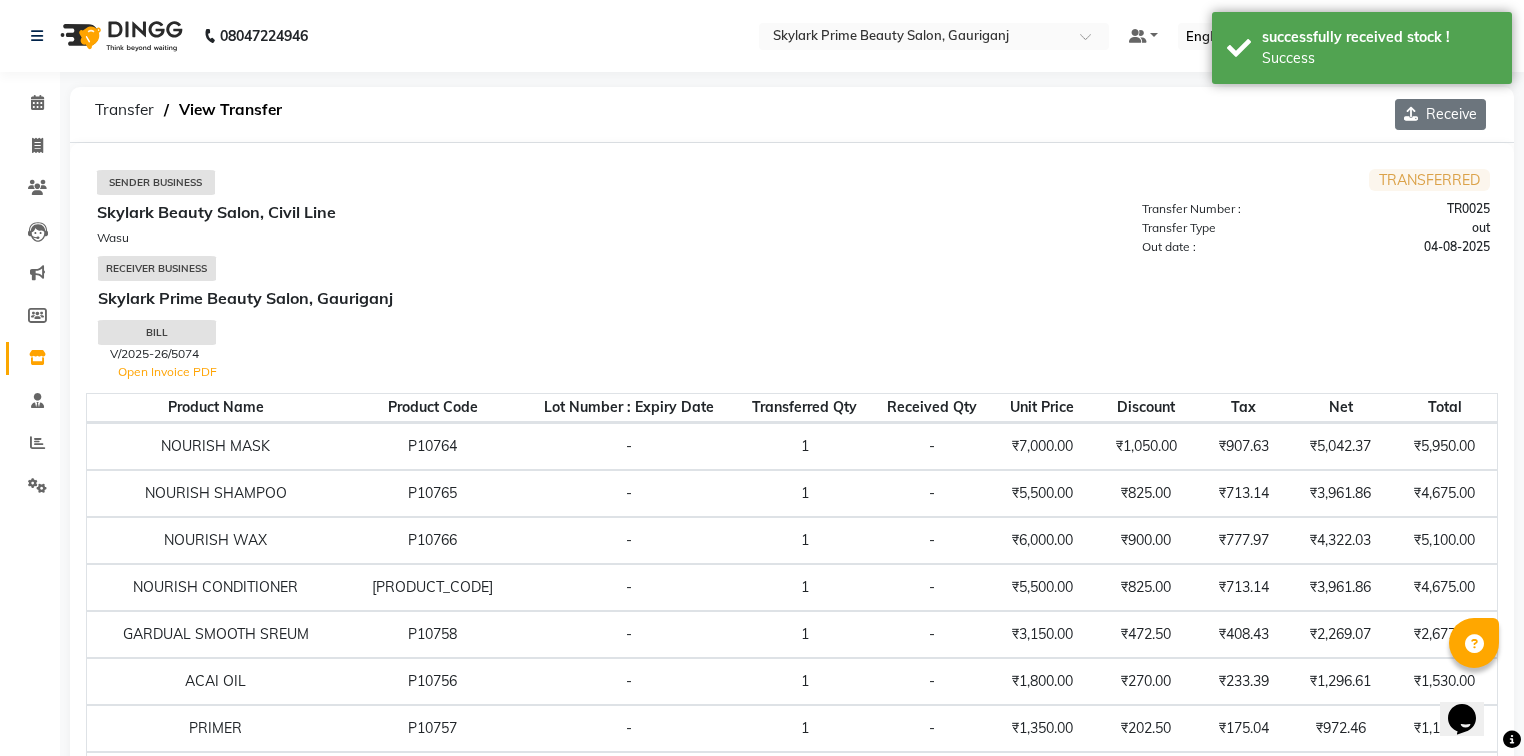 click 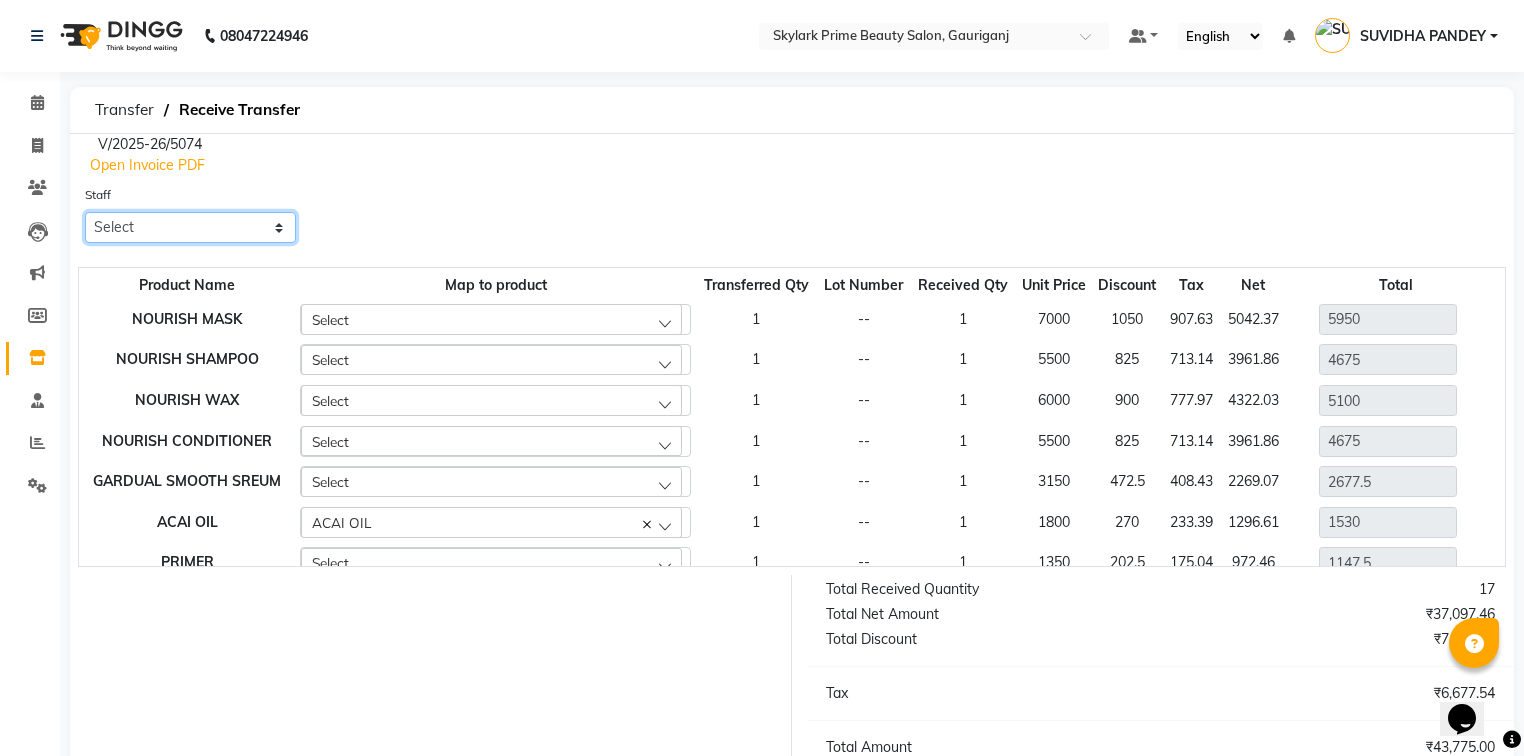 click on "Select [FIRST] [FIRST] [FIRST] [FIRST] [FIRST]" at bounding box center [190, 227] 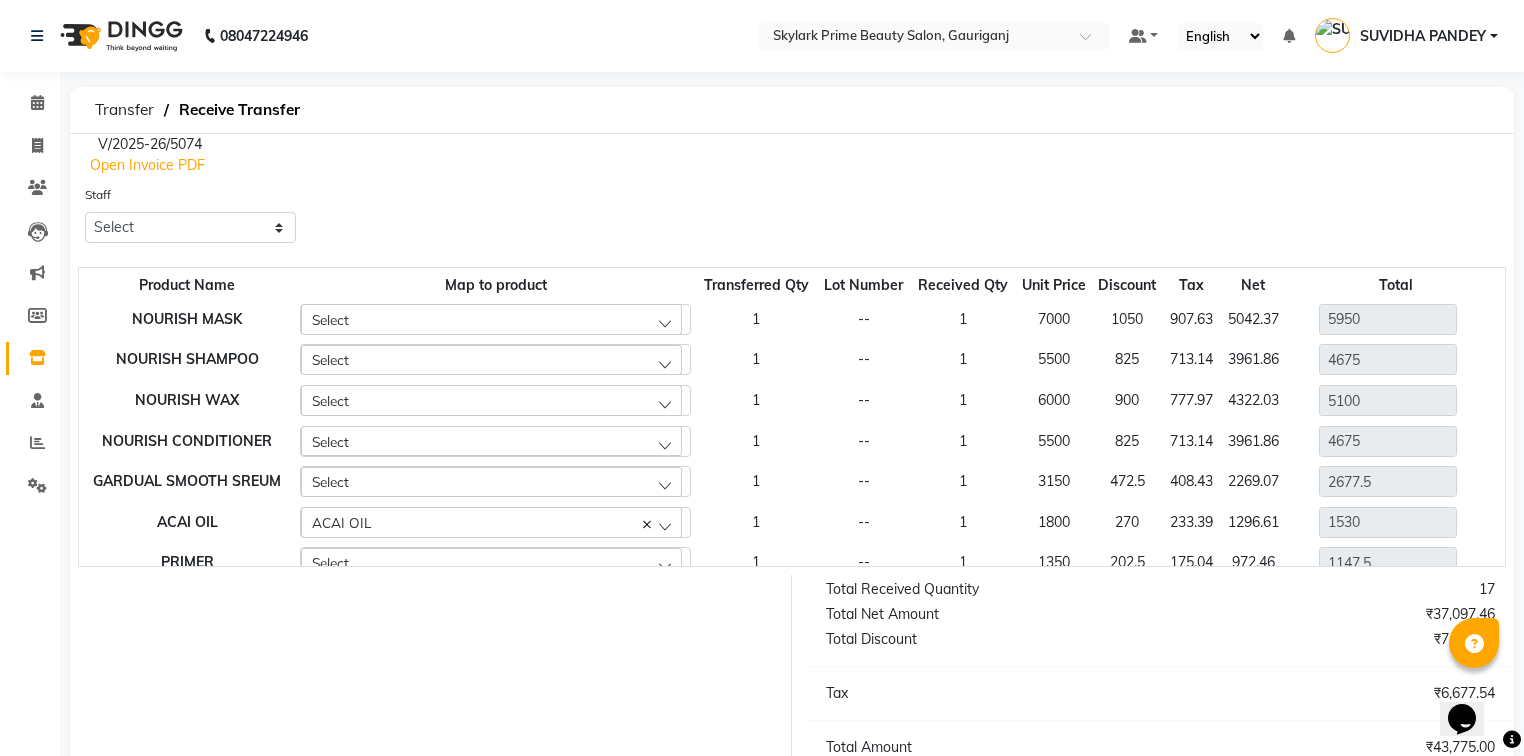 click on "NOURISH WAX" 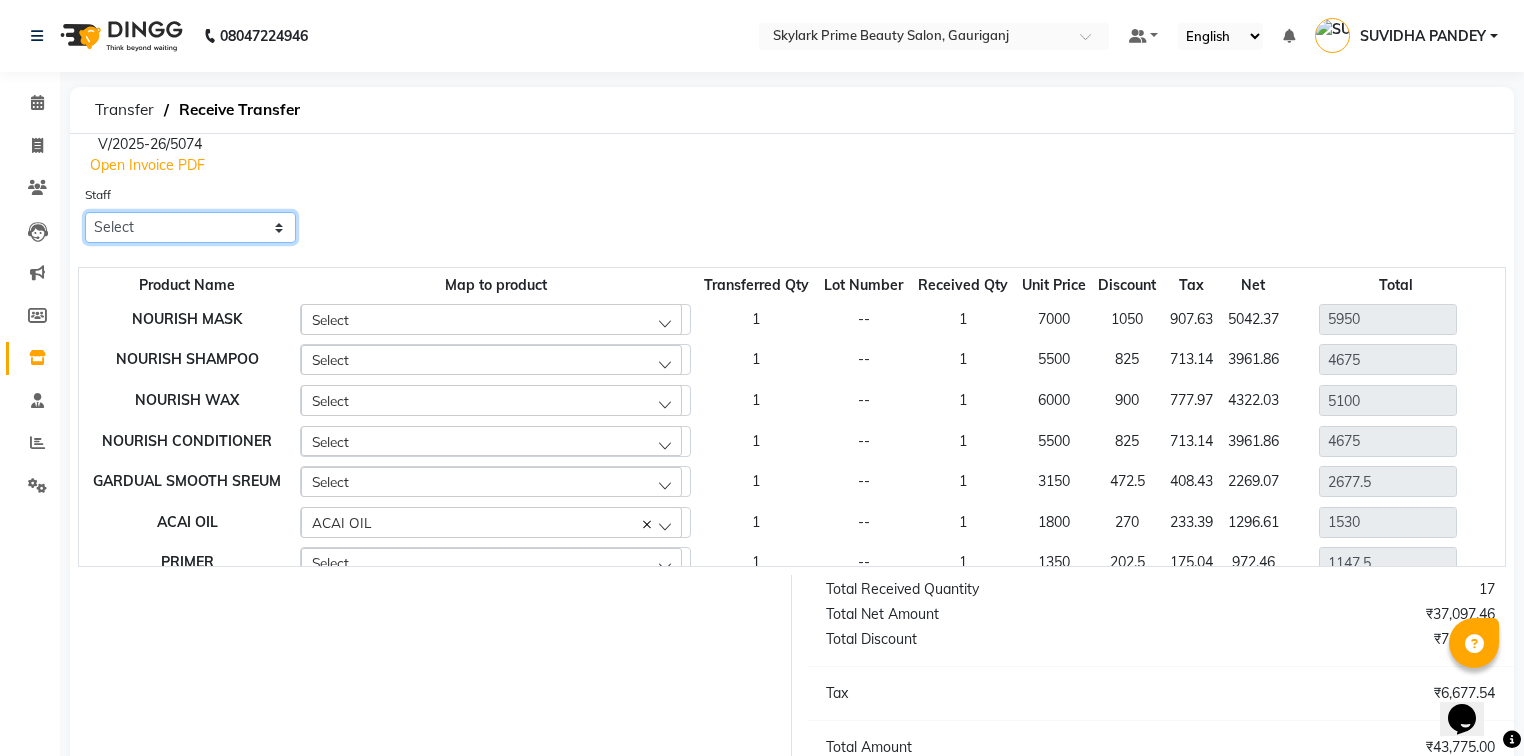 click on "Select [FIRST] [FIRST] [FIRST] [FIRST] [FIRST]" at bounding box center [190, 227] 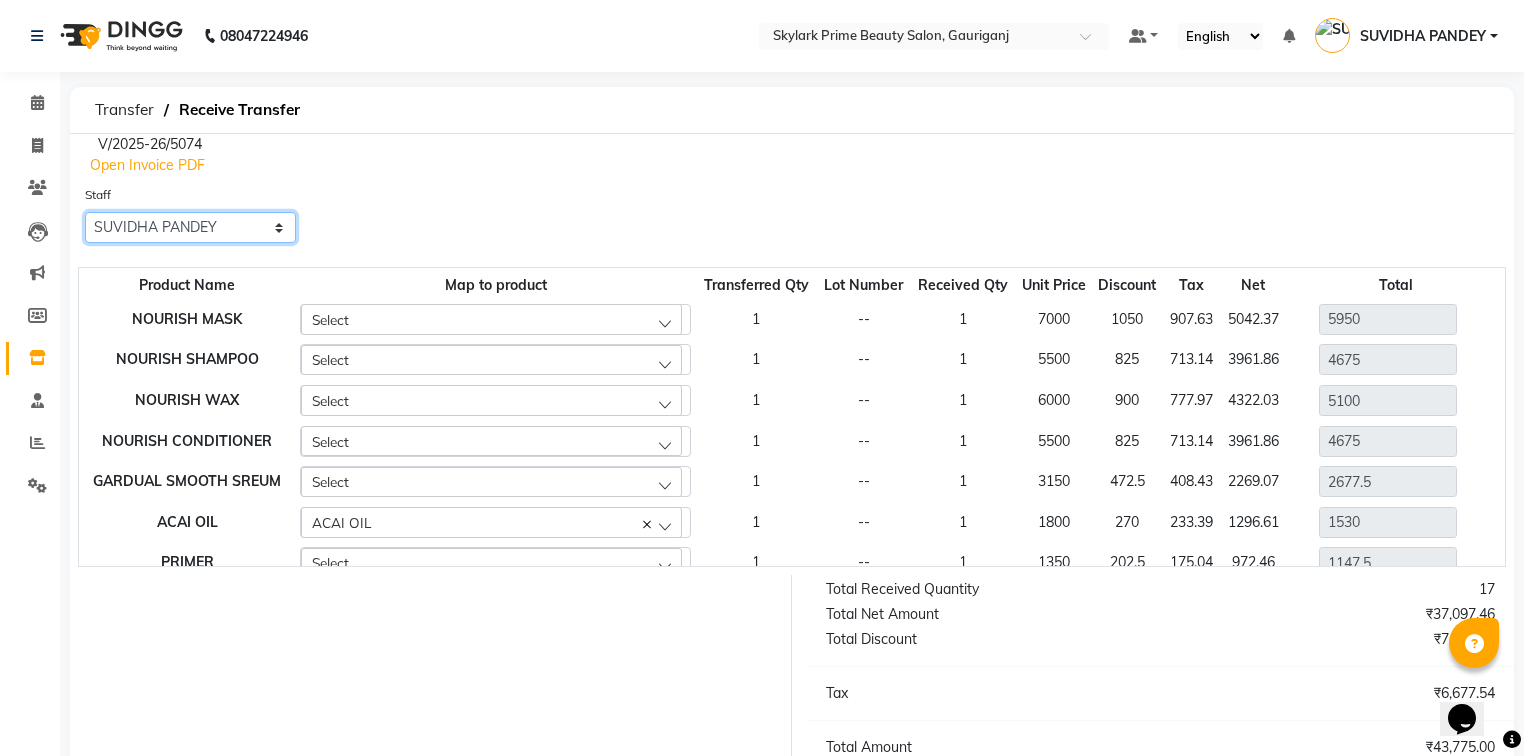 click on "Select [FIRST] [FIRST] [FIRST] [FIRST] [FIRST]" at bounding box center (190, 227) 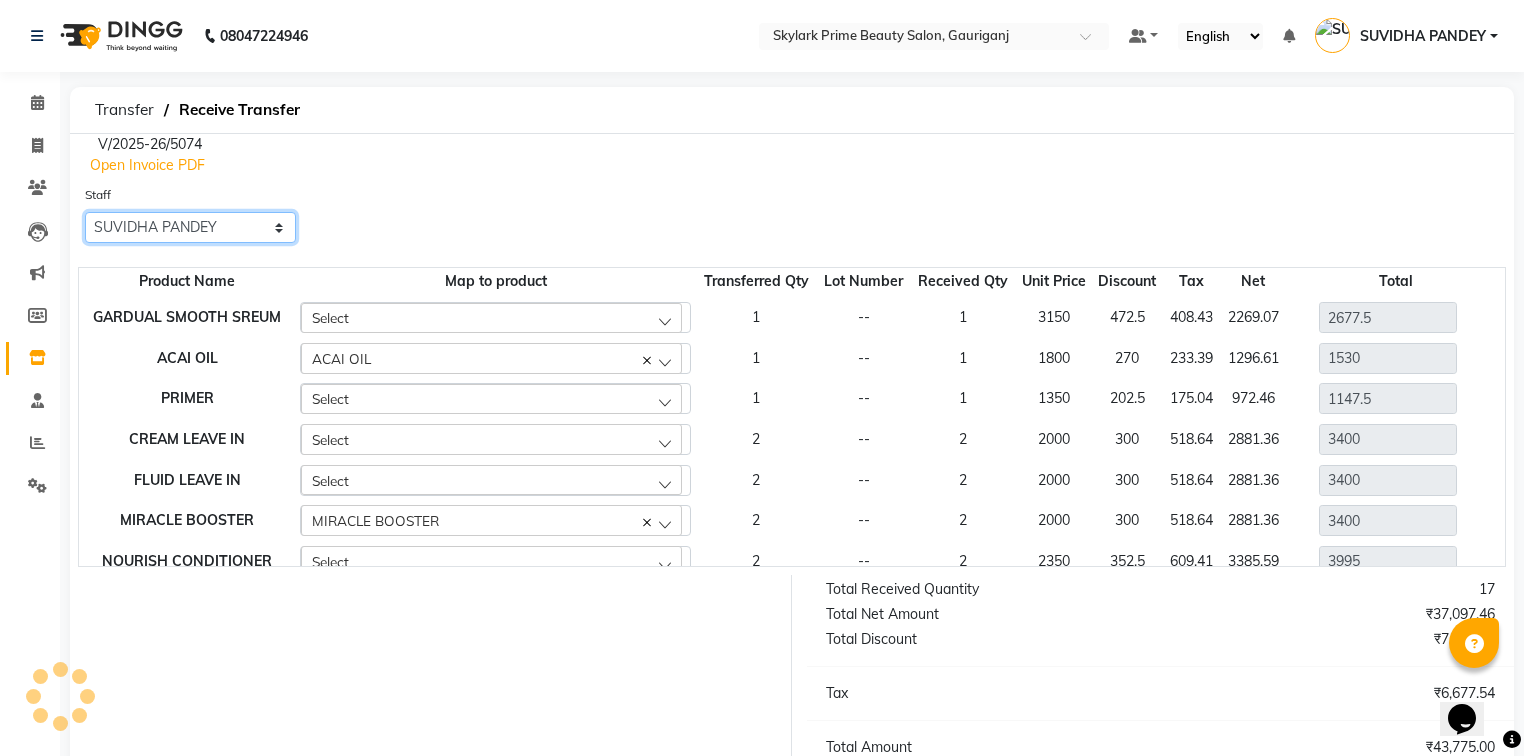 scroll, scrollTop: 220, scrollLeft: 0, axis: vertical 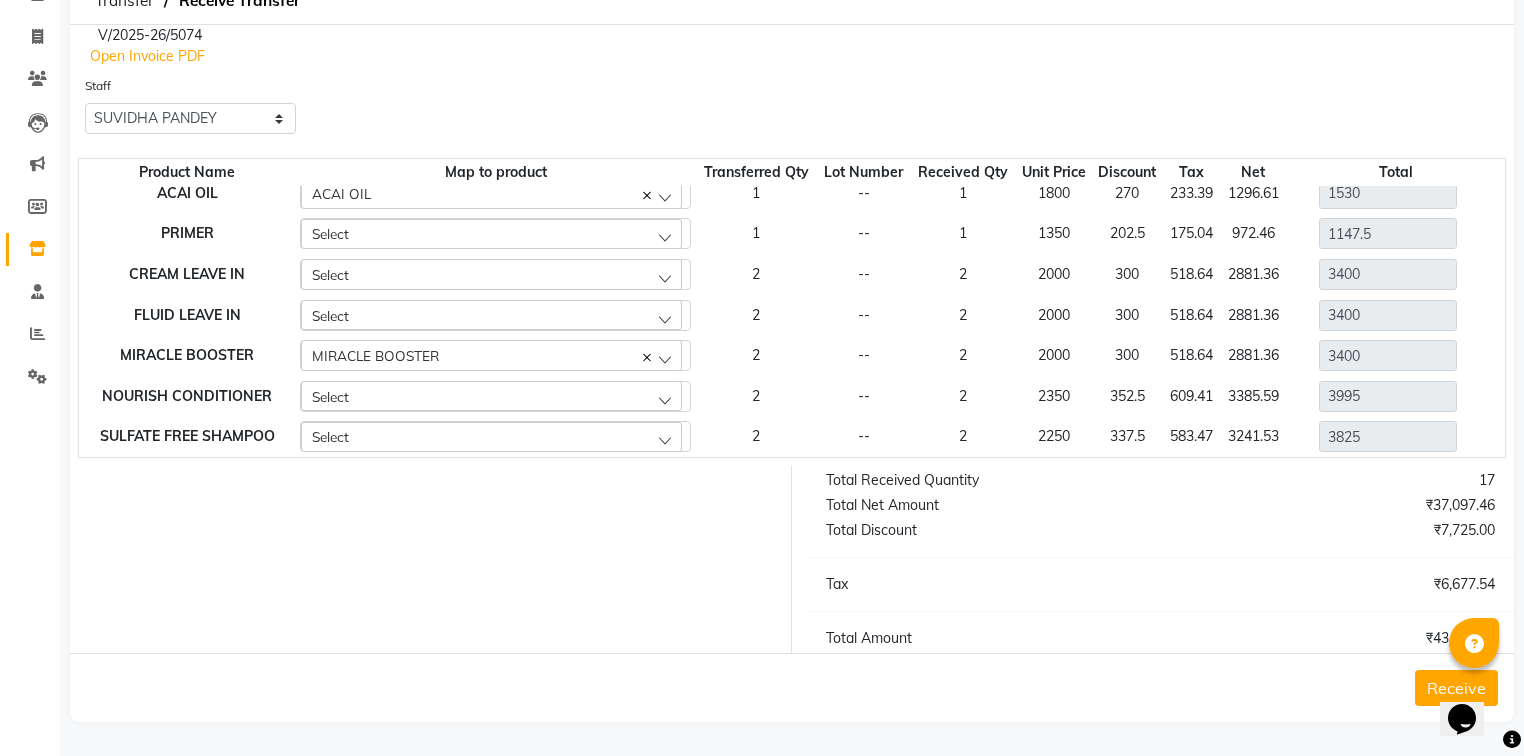 click on "Receive" 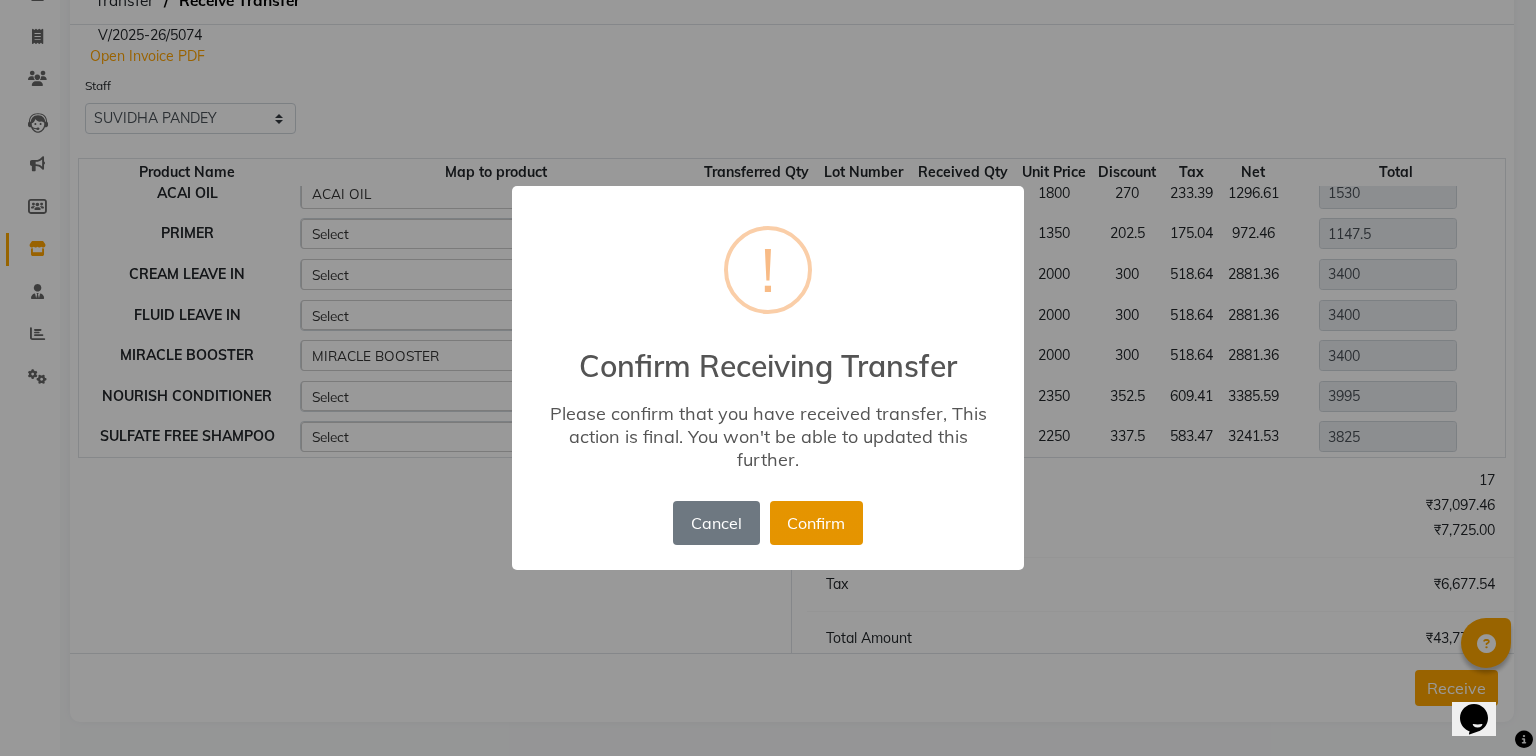 click on "Confirm" at bounding box center (816, 523) 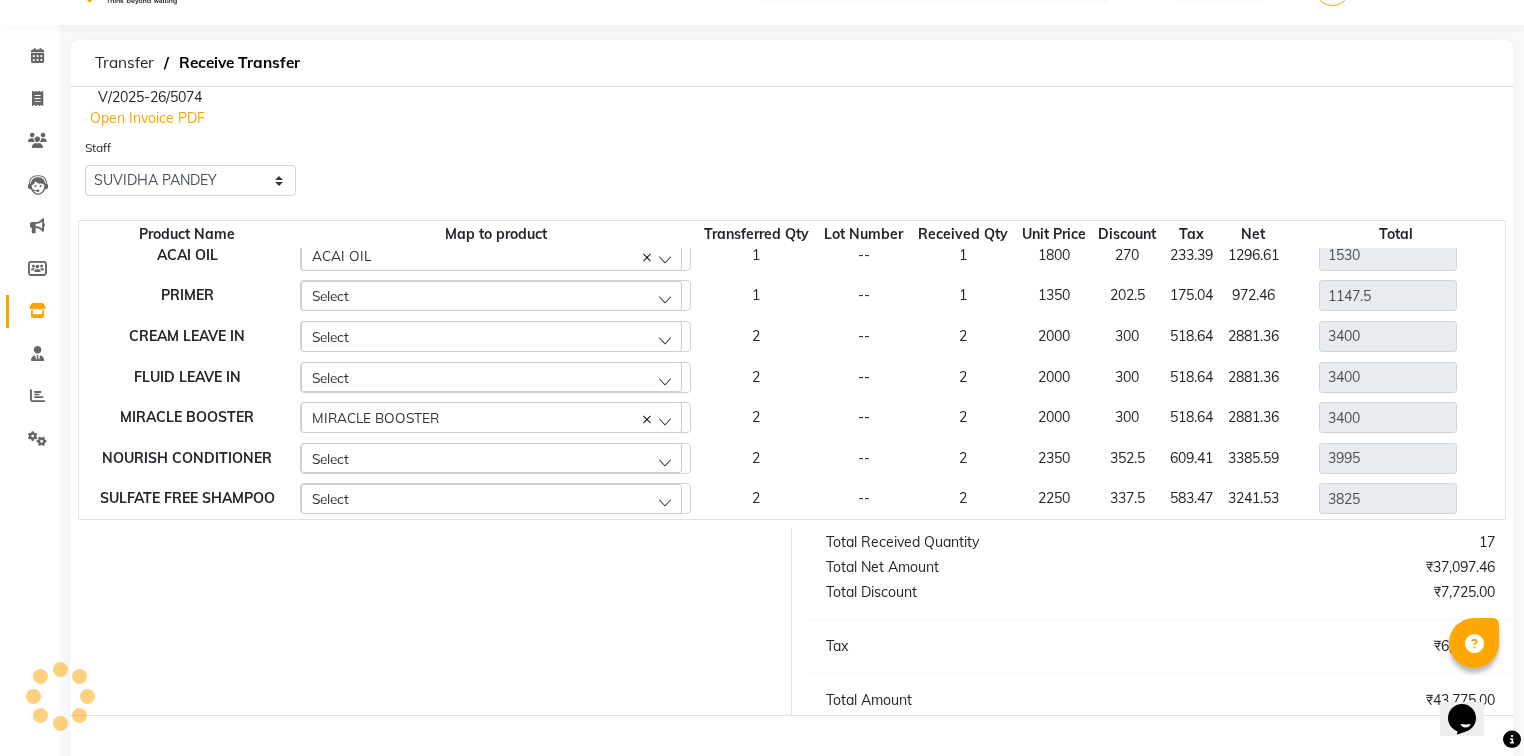 scroll, scrollTop: 29, scrollLeft: 0, axis: vertical 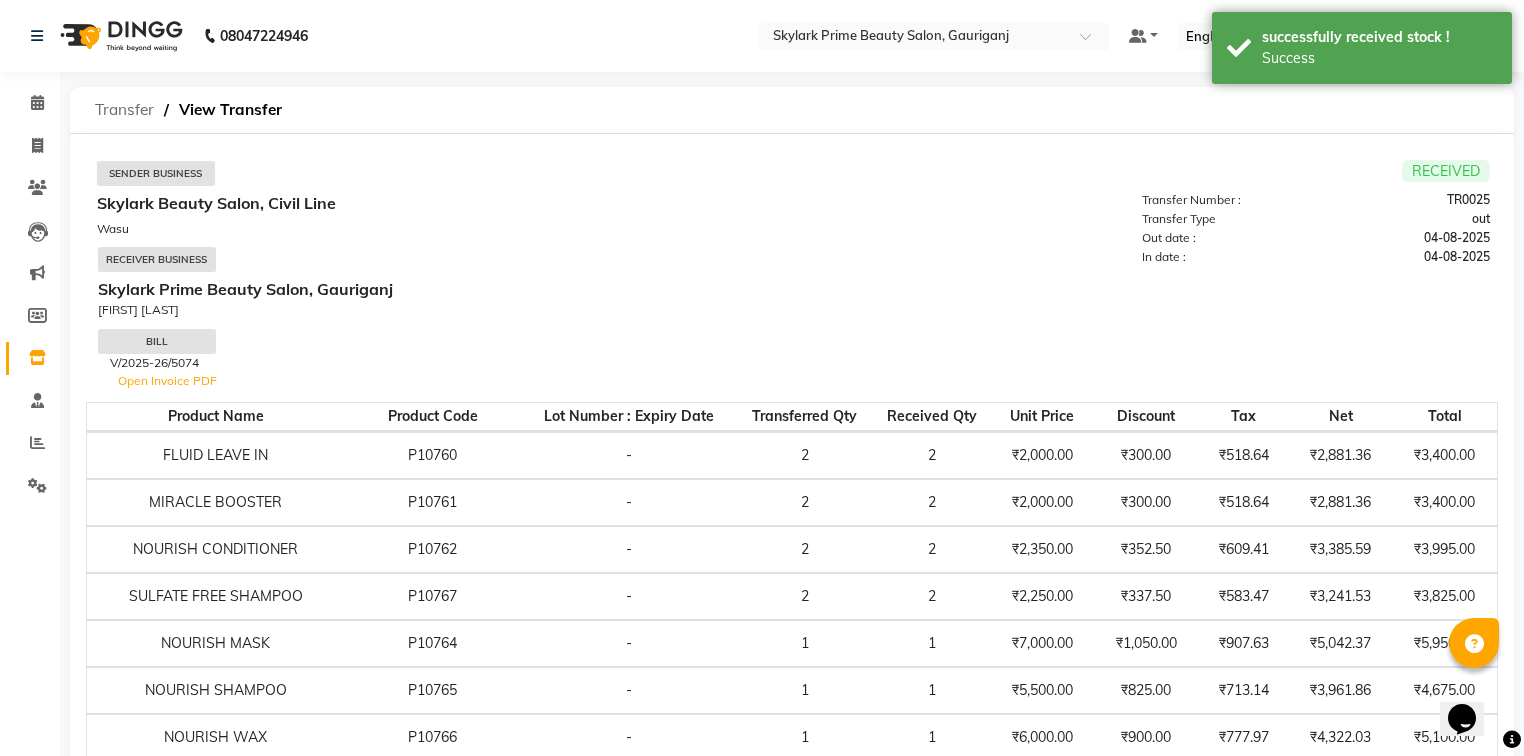 click on "Transfer" 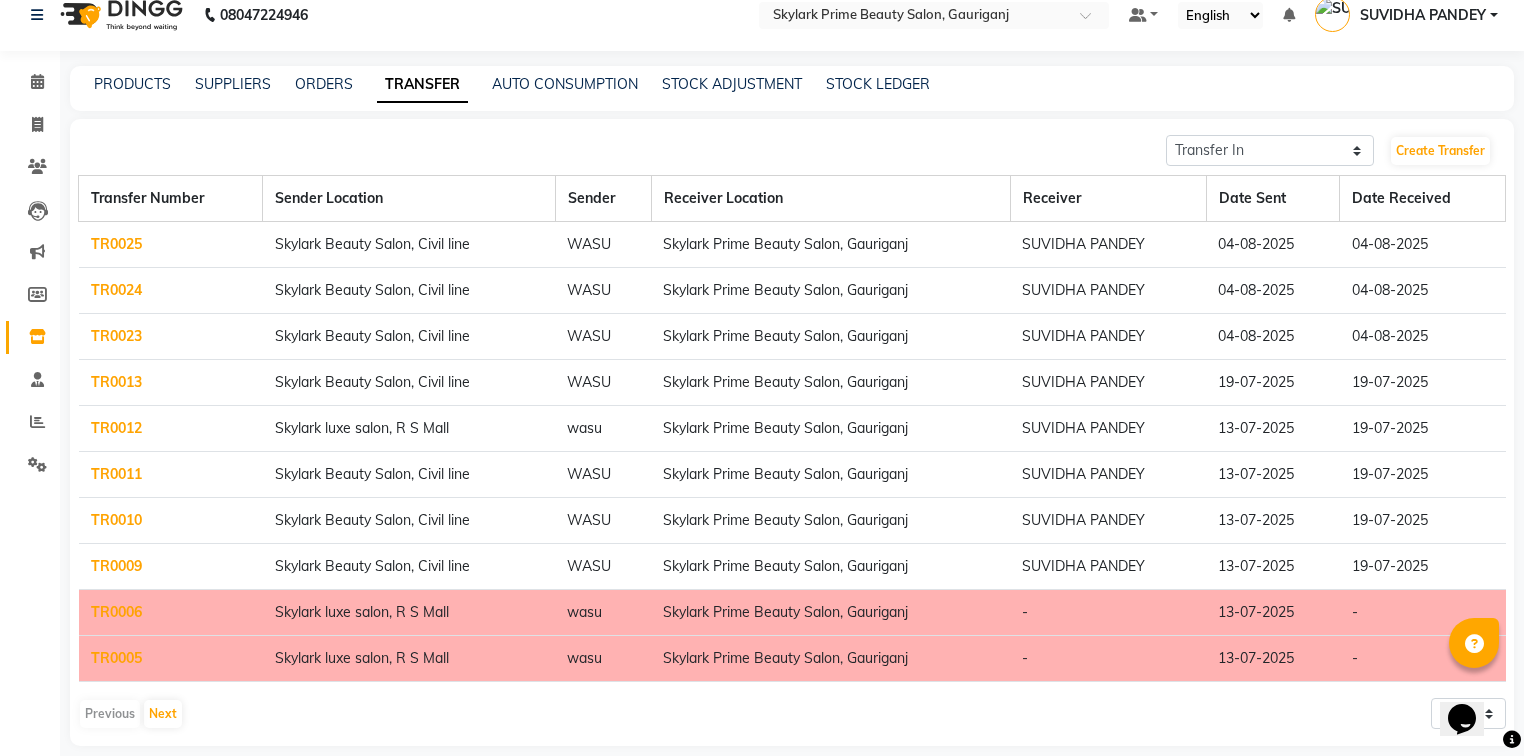 scroll, scrollTop: 38, scrollLeft: 0, axis: vertical 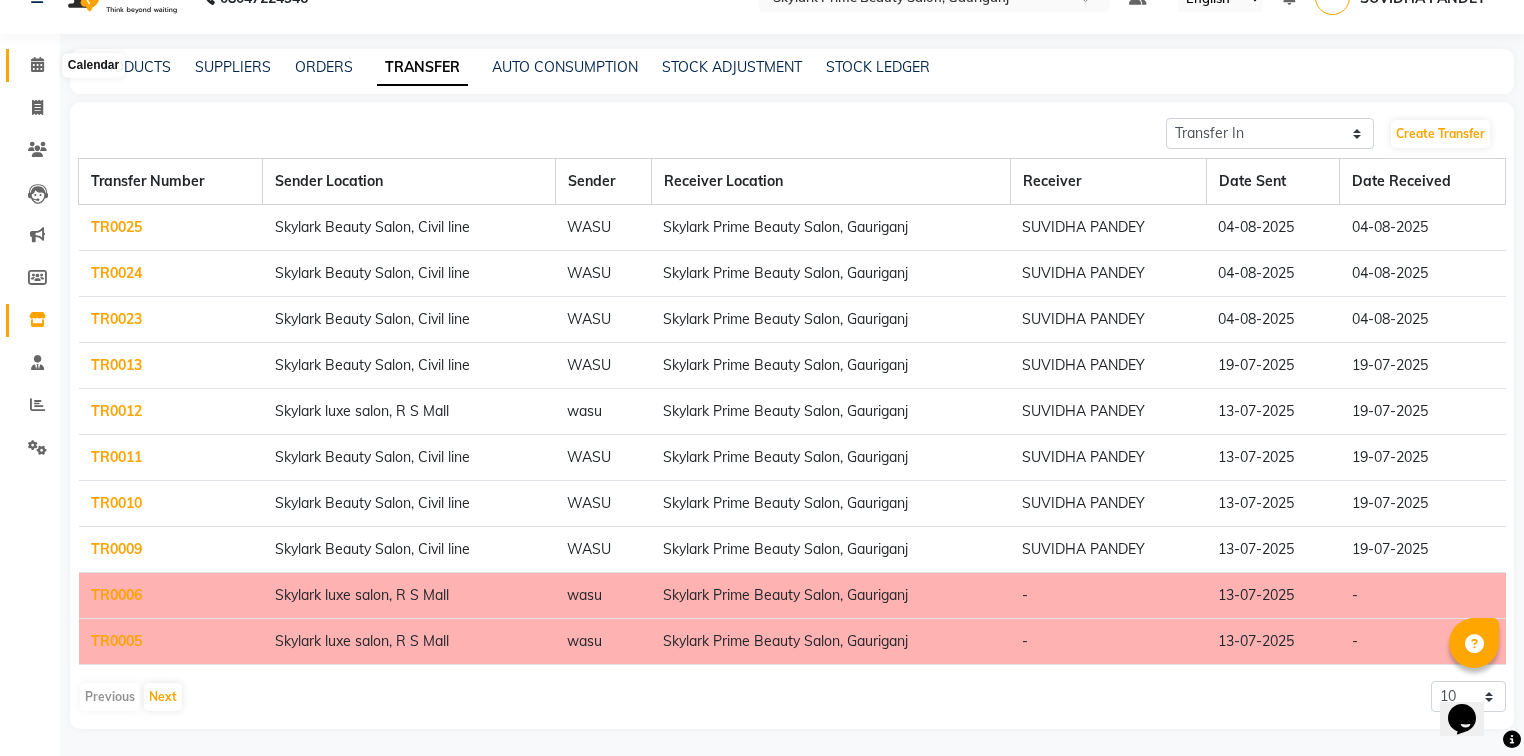 click 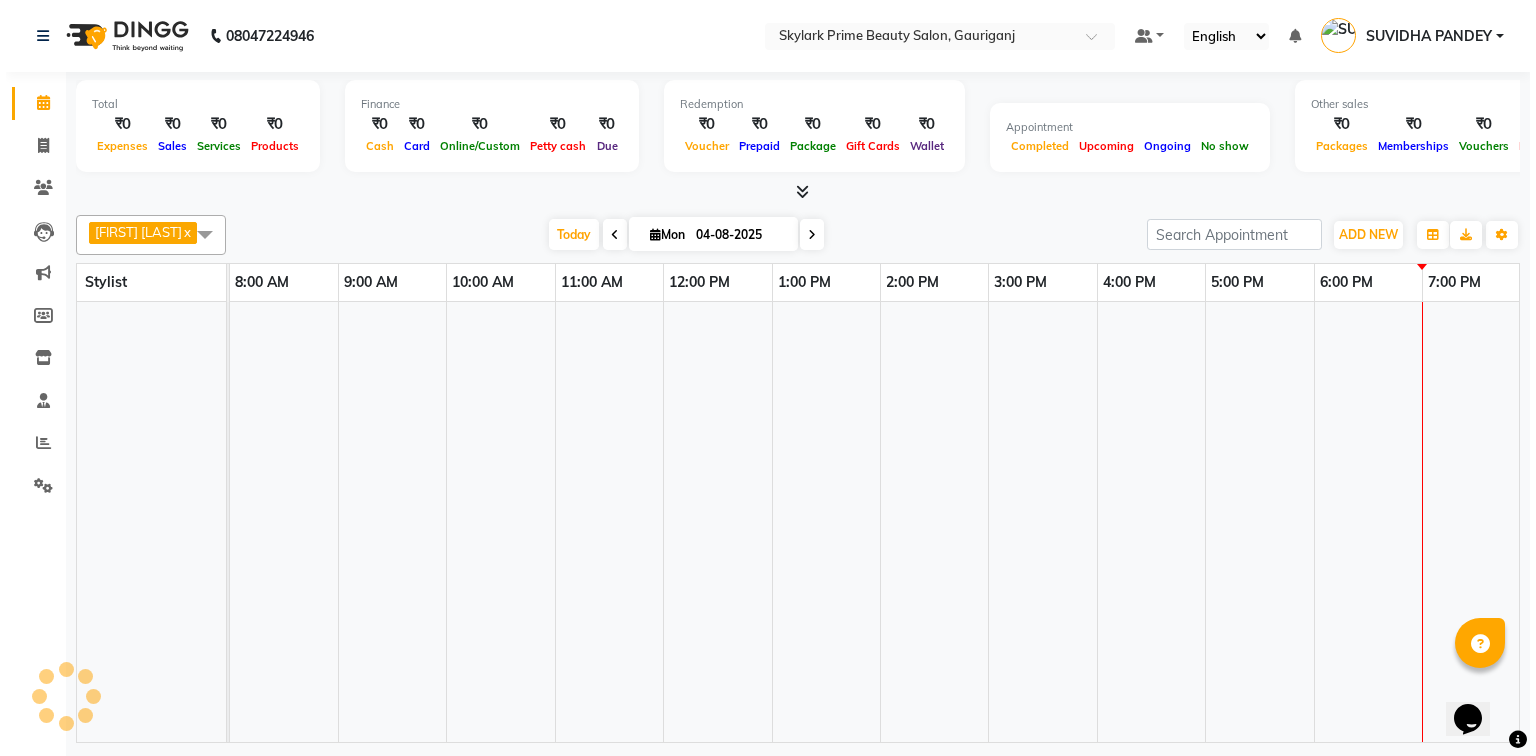 scroll, scrollTop: 0, scrollLeft: 0, axis: both 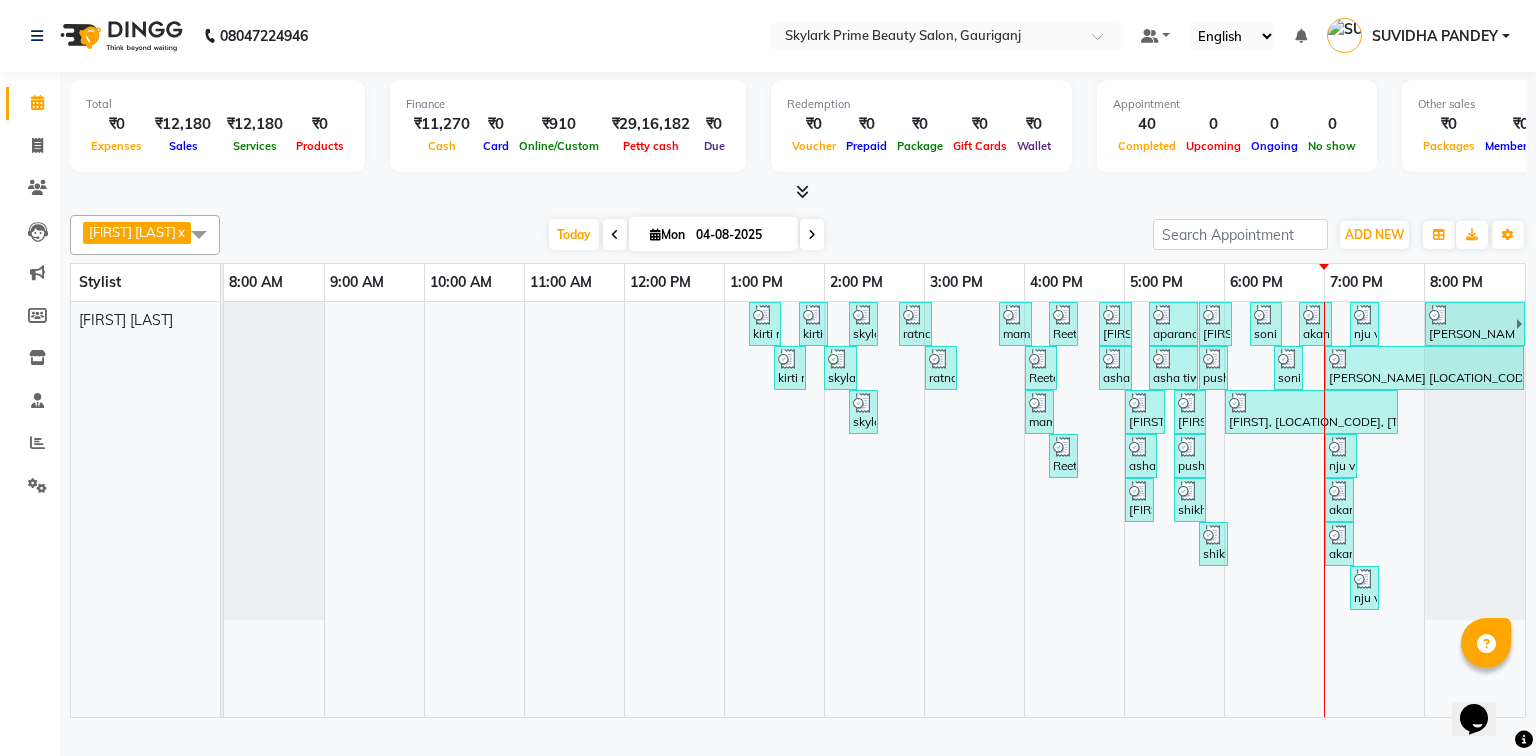 click on "SUVIDHA PANDEY" at bounding box center [1435, 36] 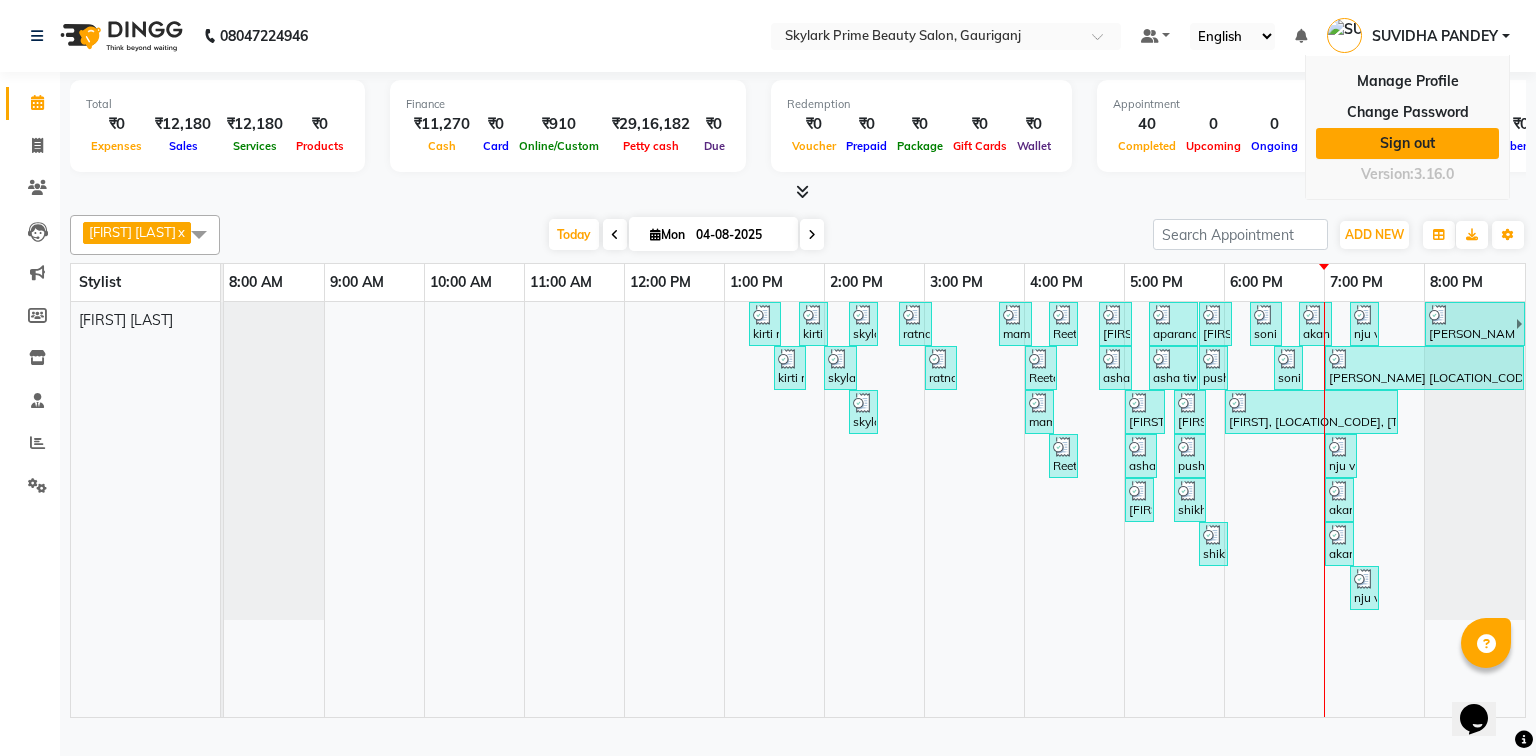 click on "Sign out" at bounding box center [1407, 143] 